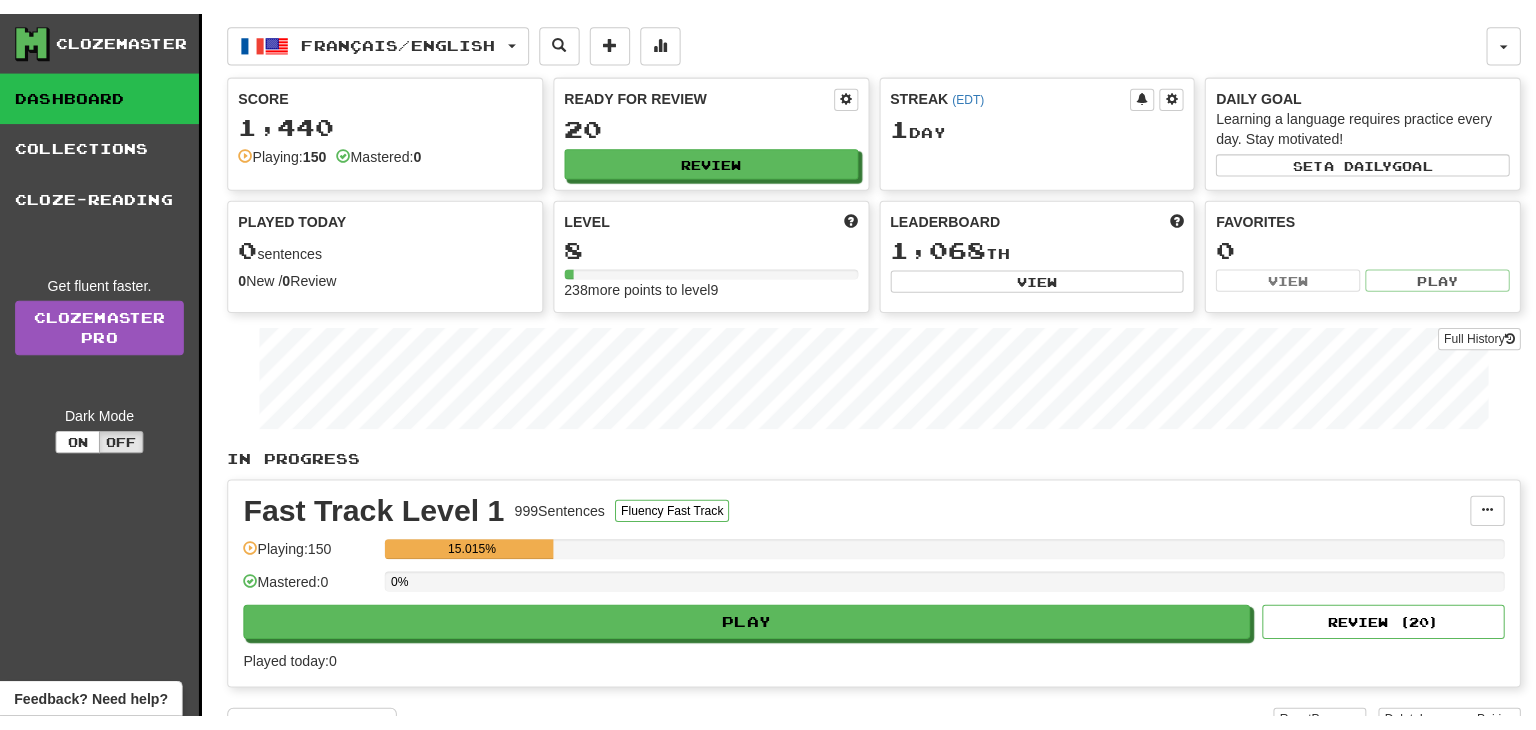 scroll, scrollTop: 0, scrollLeft: 0, axis: both 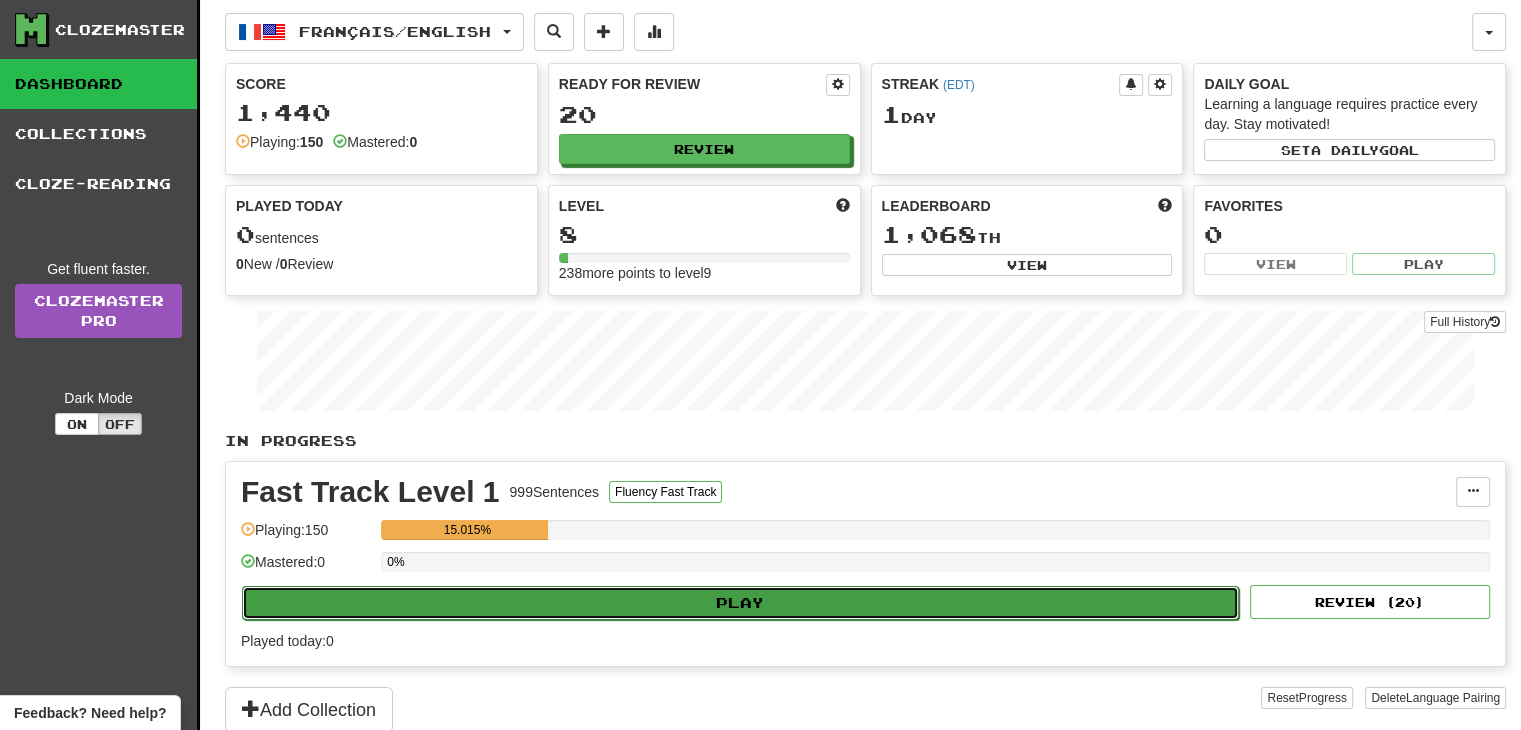 click on "Play" at bounding box center (740, 603) 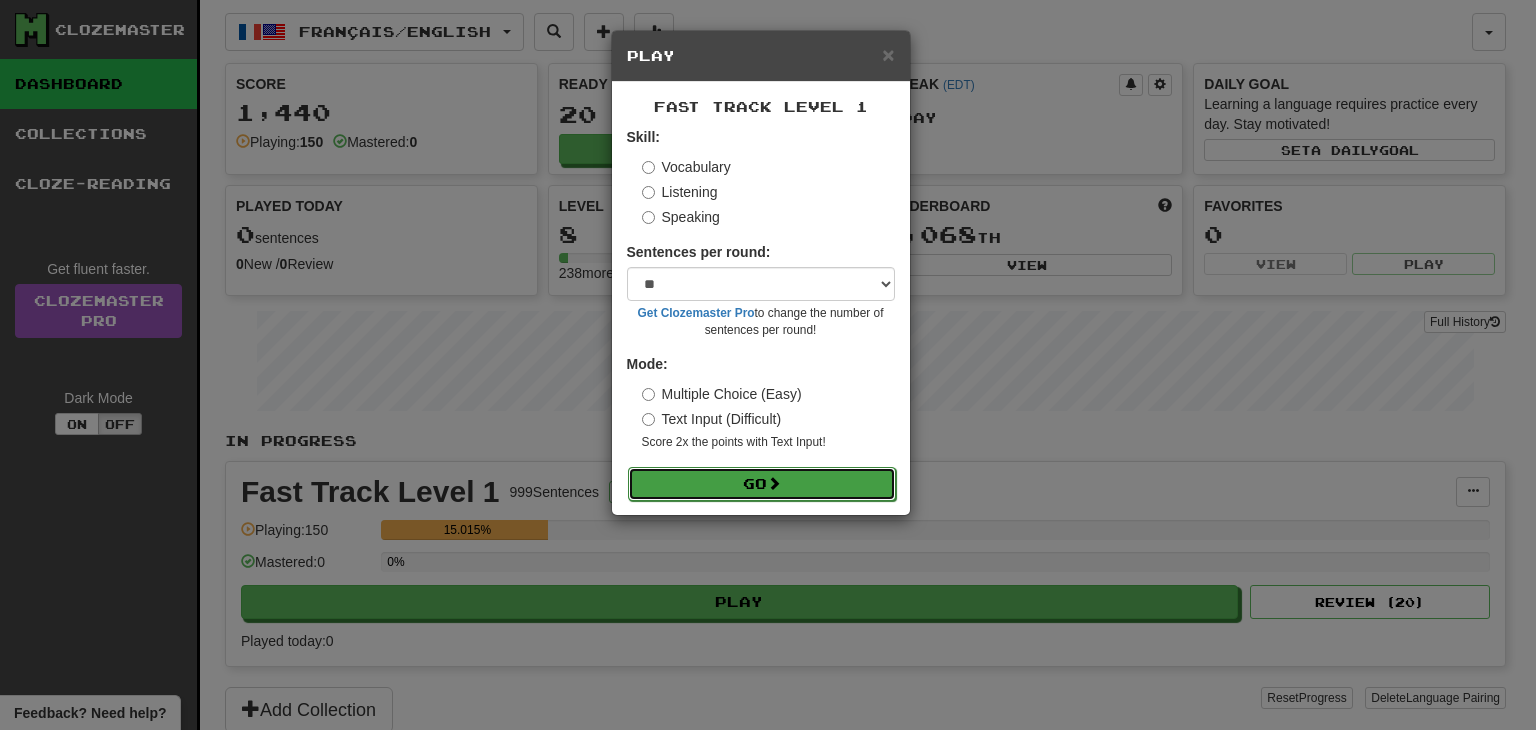 click on "Go" at bounding box center [762, 484] 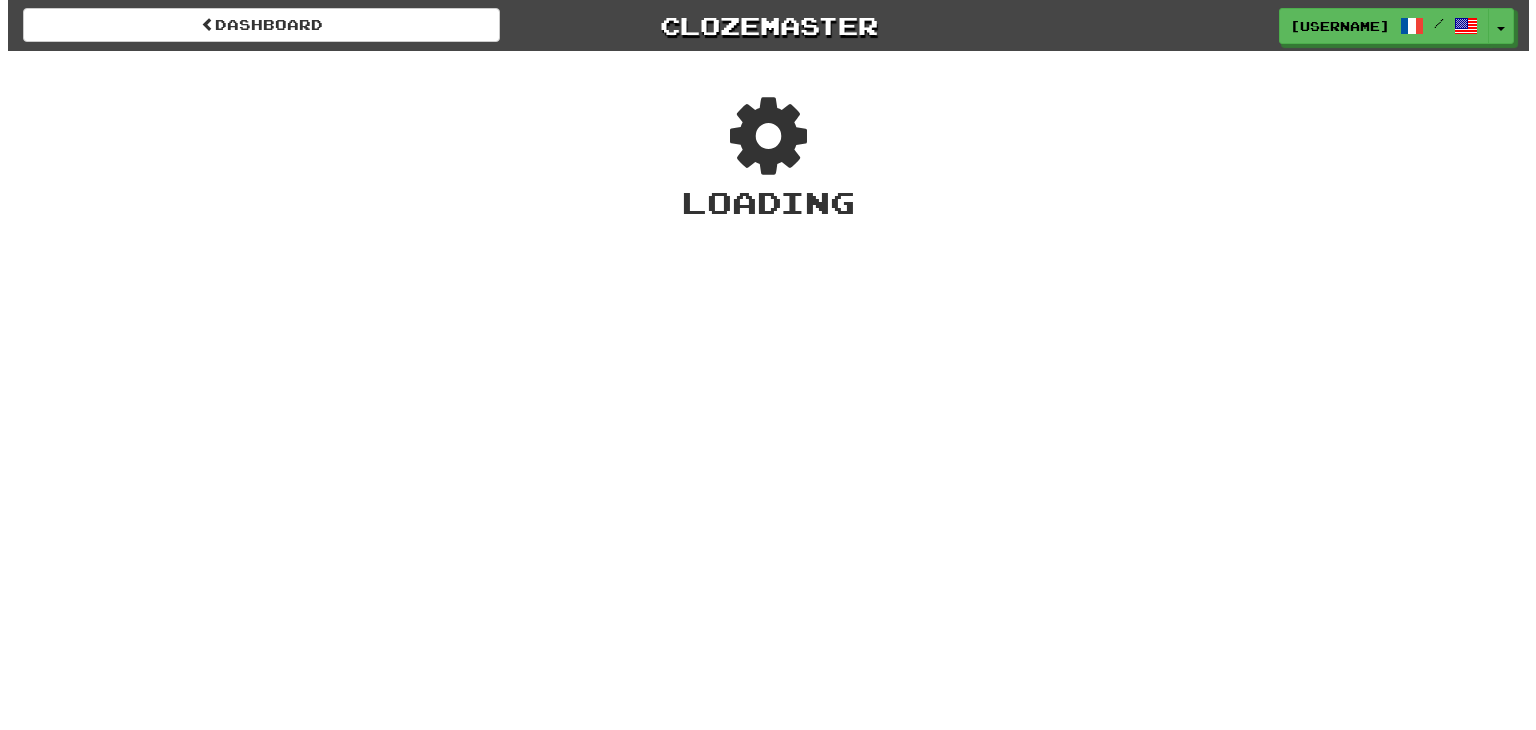 scroll, scrollTop: 0, scrollLeft: 0, axis: both 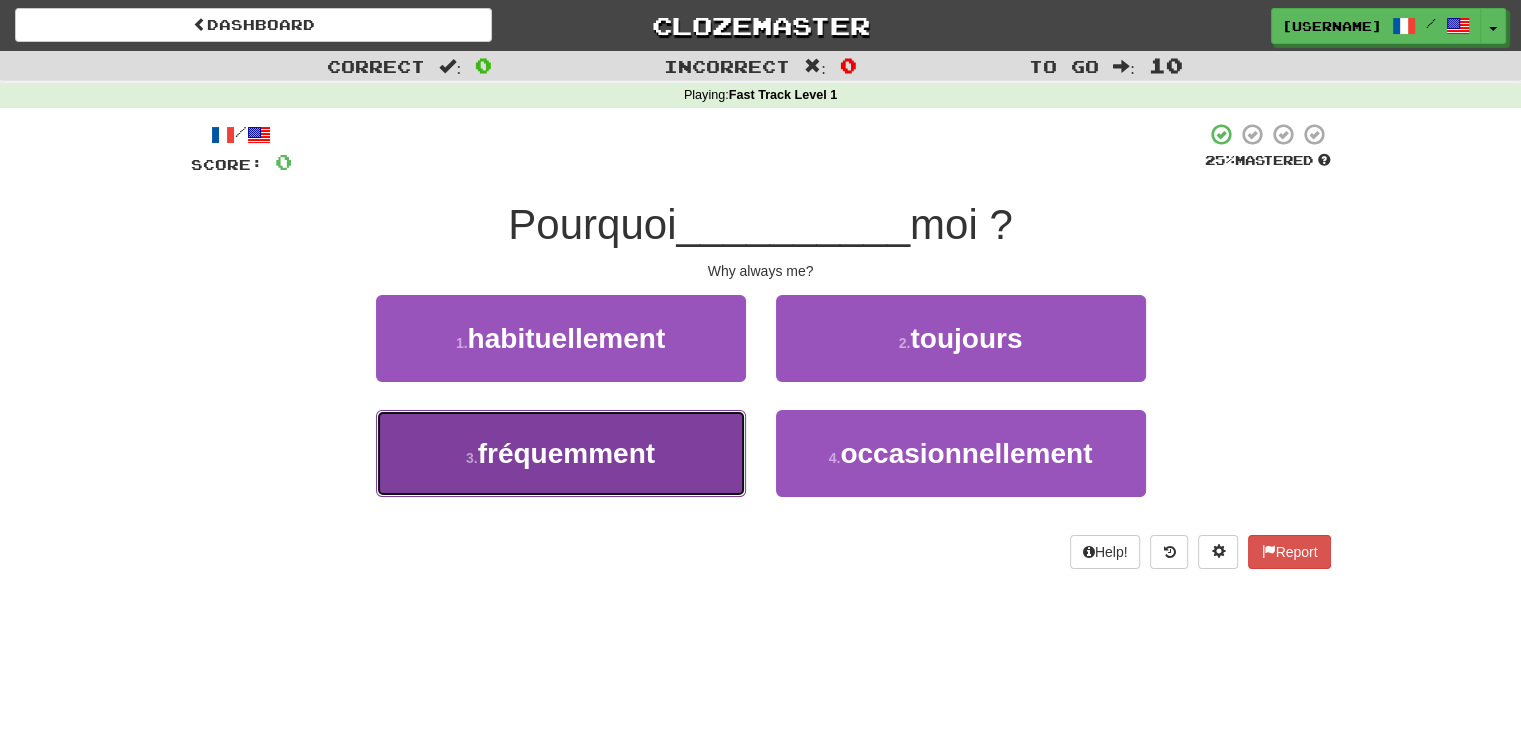 click on "fréquemment" at bounding box center [566, 453] 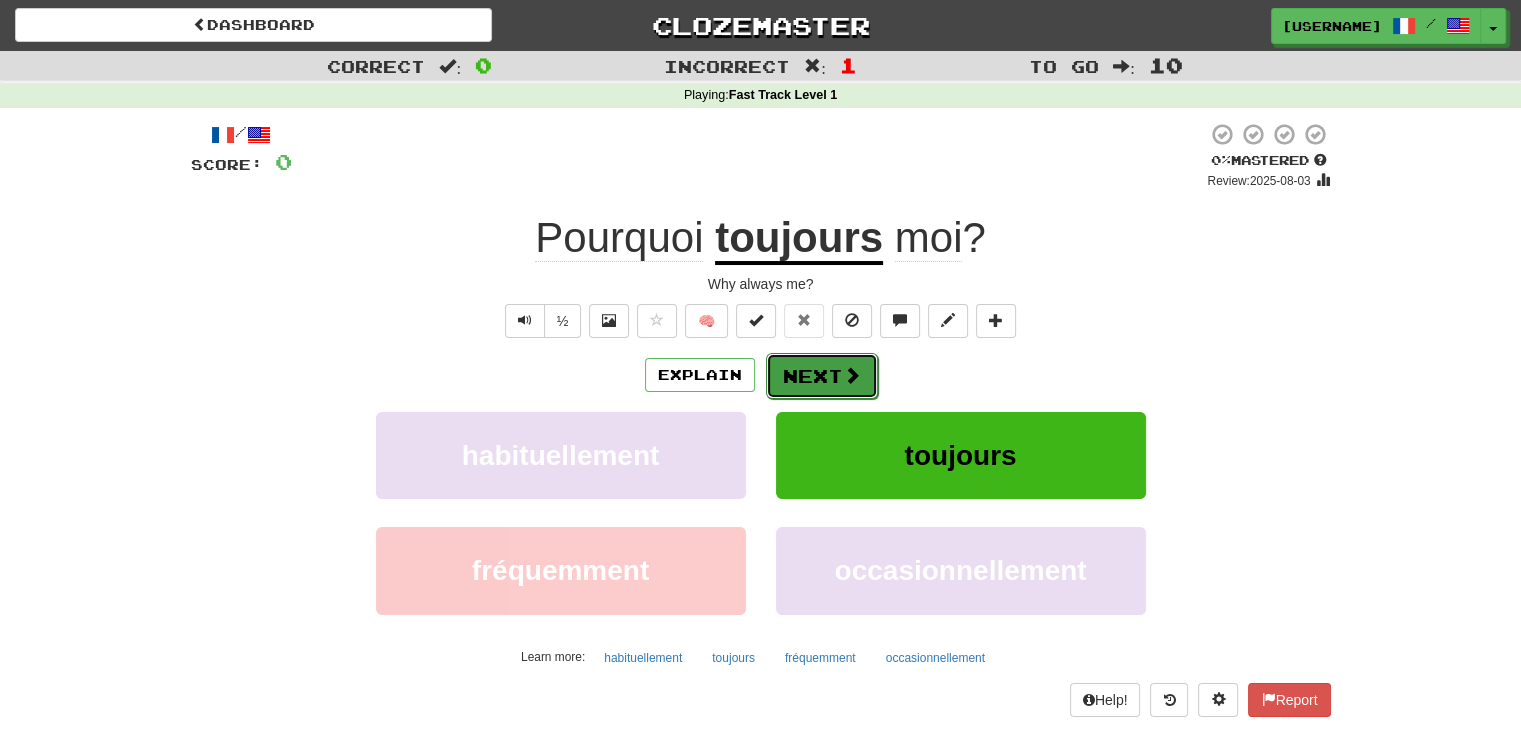 click on "Next" at bounding box center [822, 376] 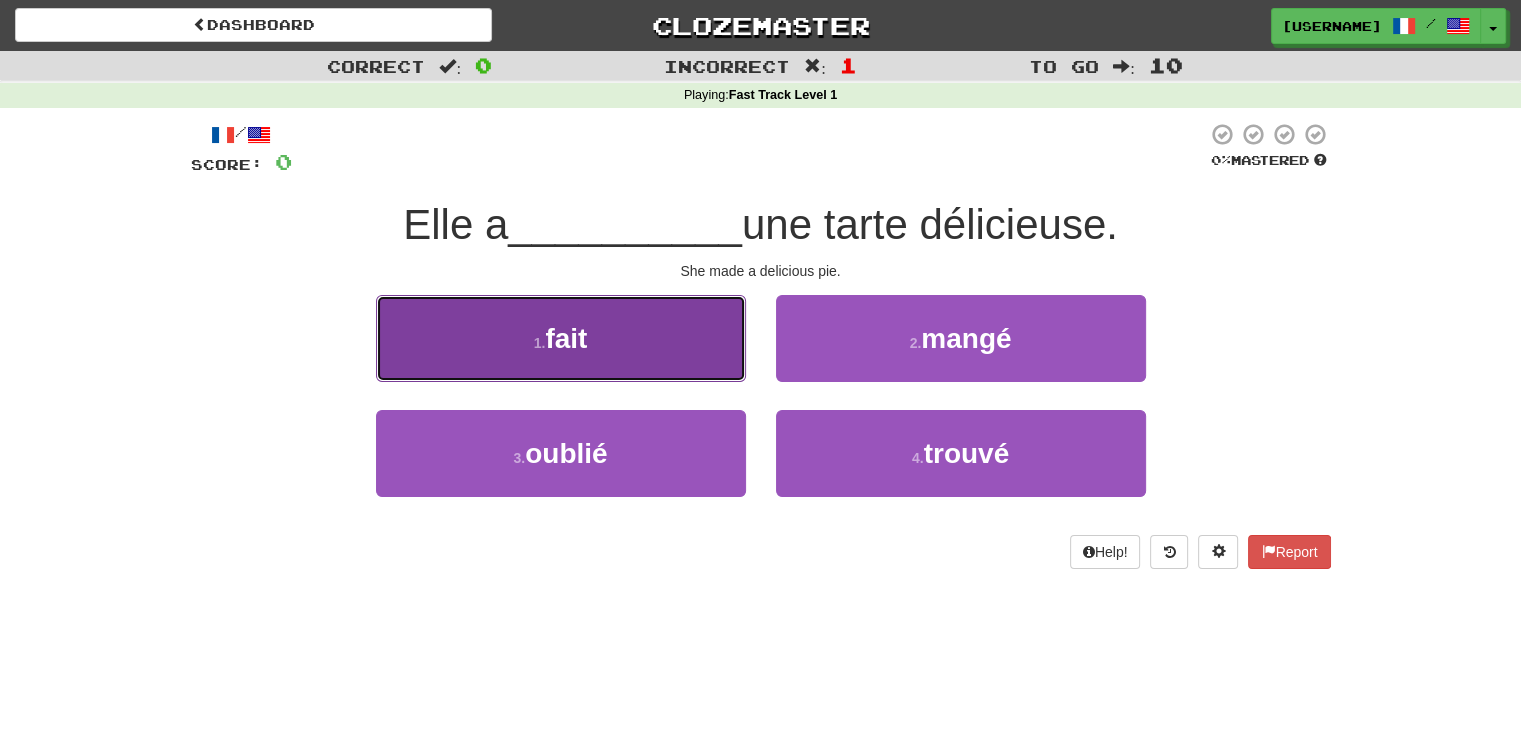 click on "1 .  fait" at bounding box center [561, 338] 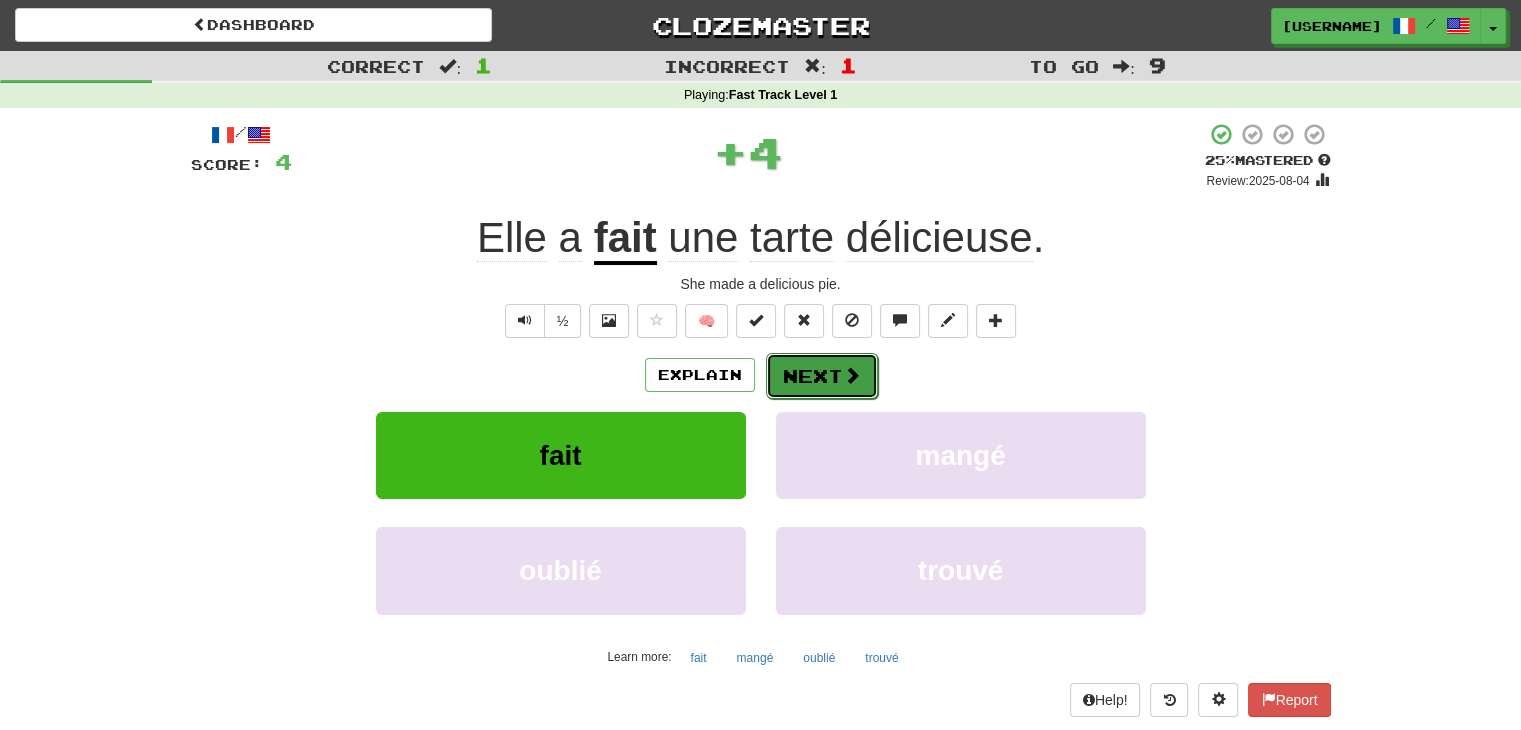 click at bounding box center (852, 375) 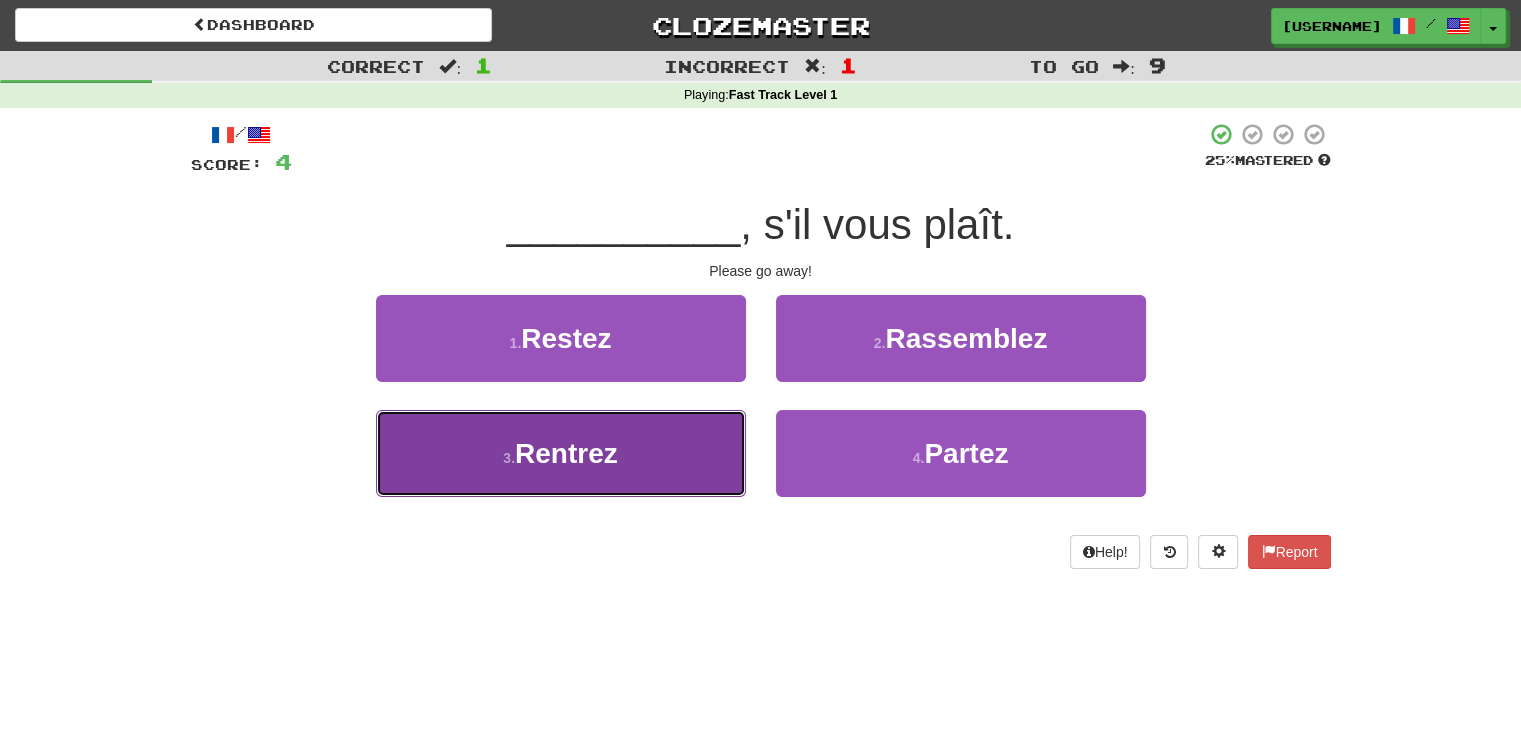 click on "3 .  Rentrez" at bounding box center [561, 453] 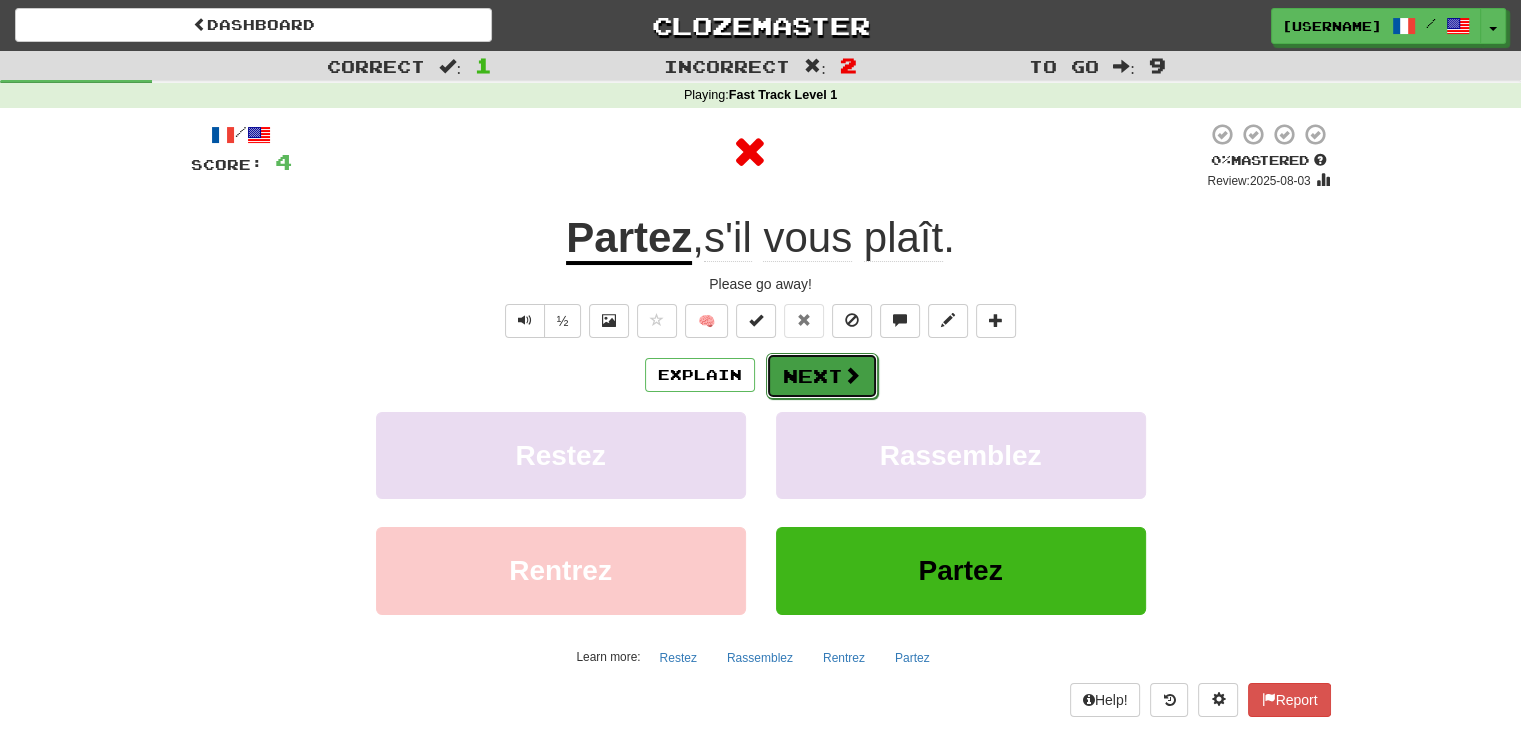 click on "Next" at bounding box center (822, 376) 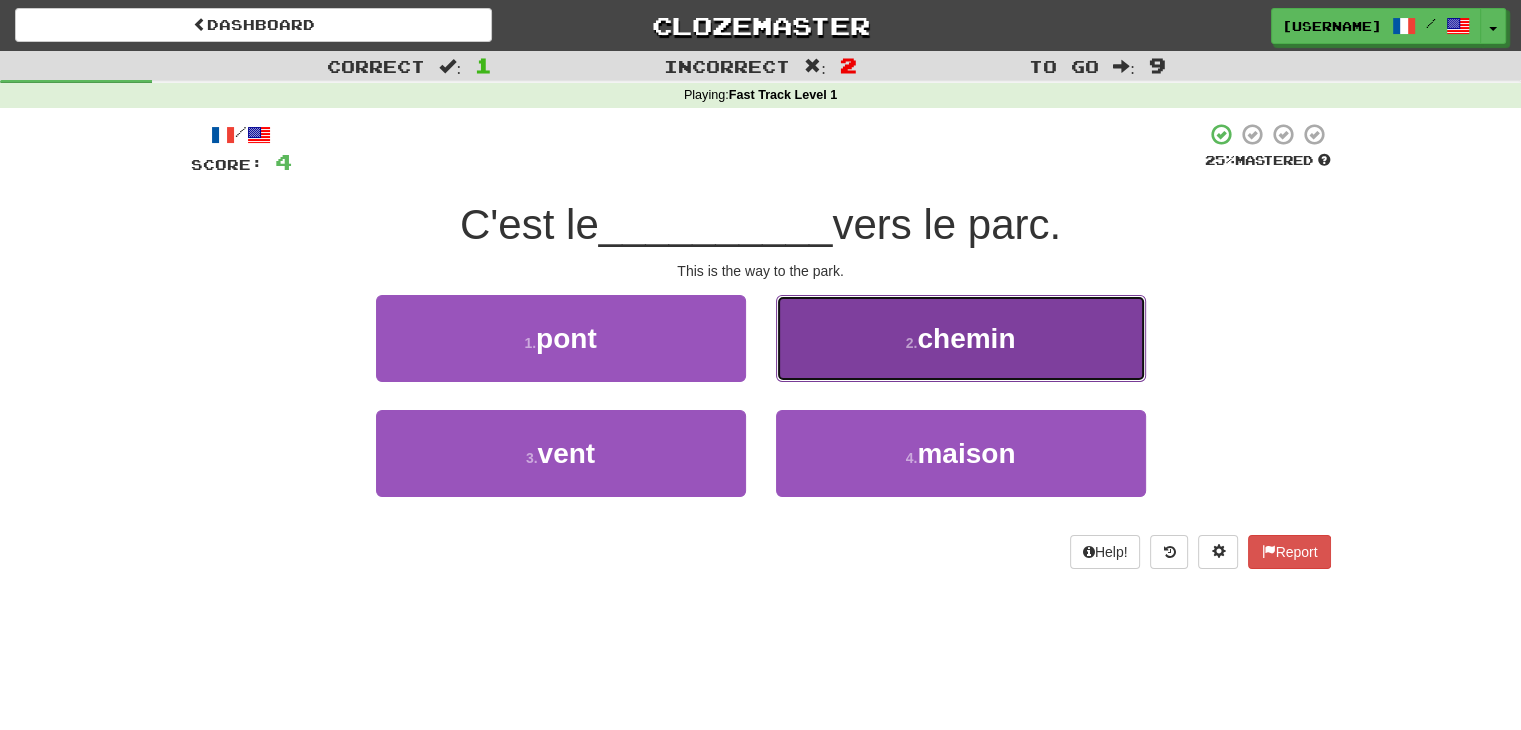 click on "2 .  chemin" at bounding box center [961, 338] 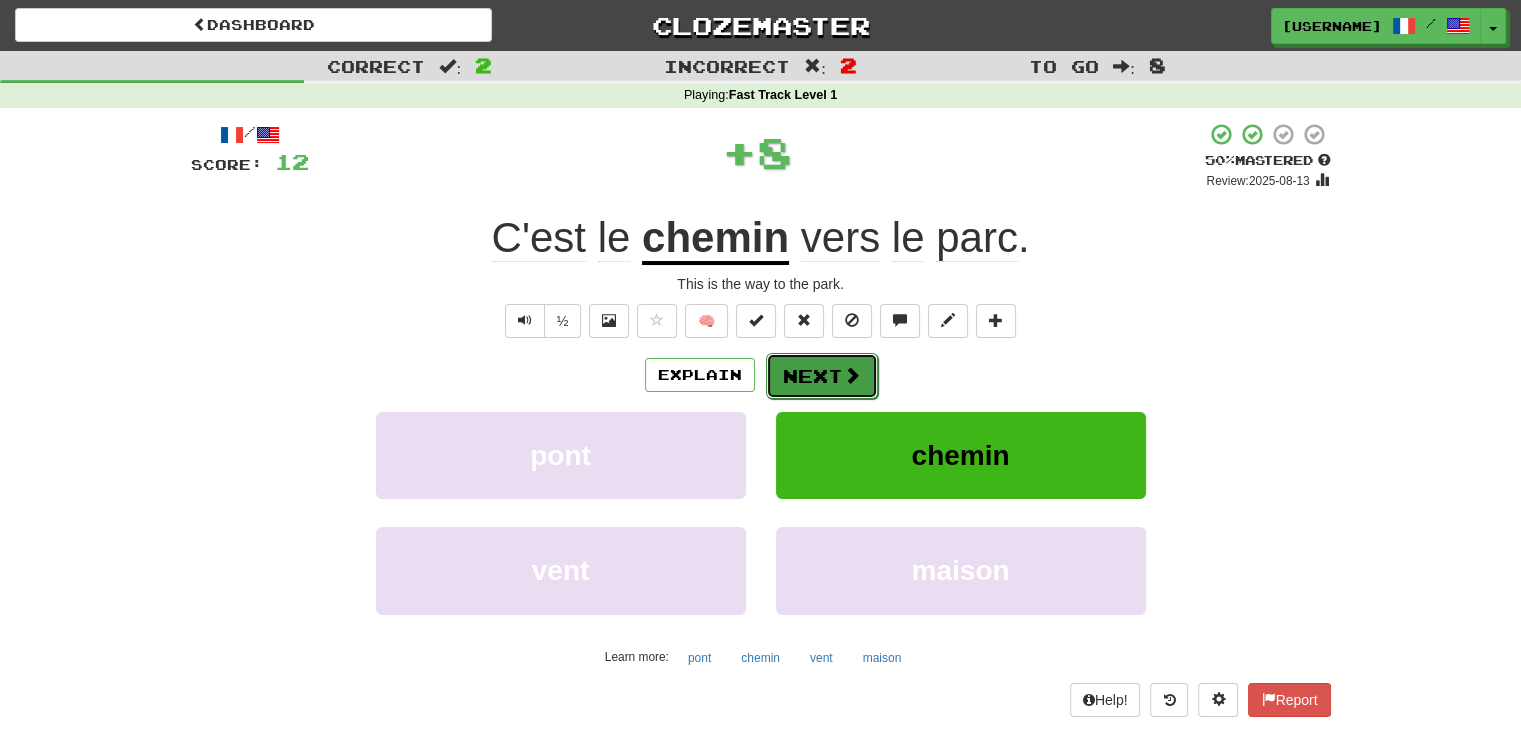 click on "Next" at bounding box center [822, 376] 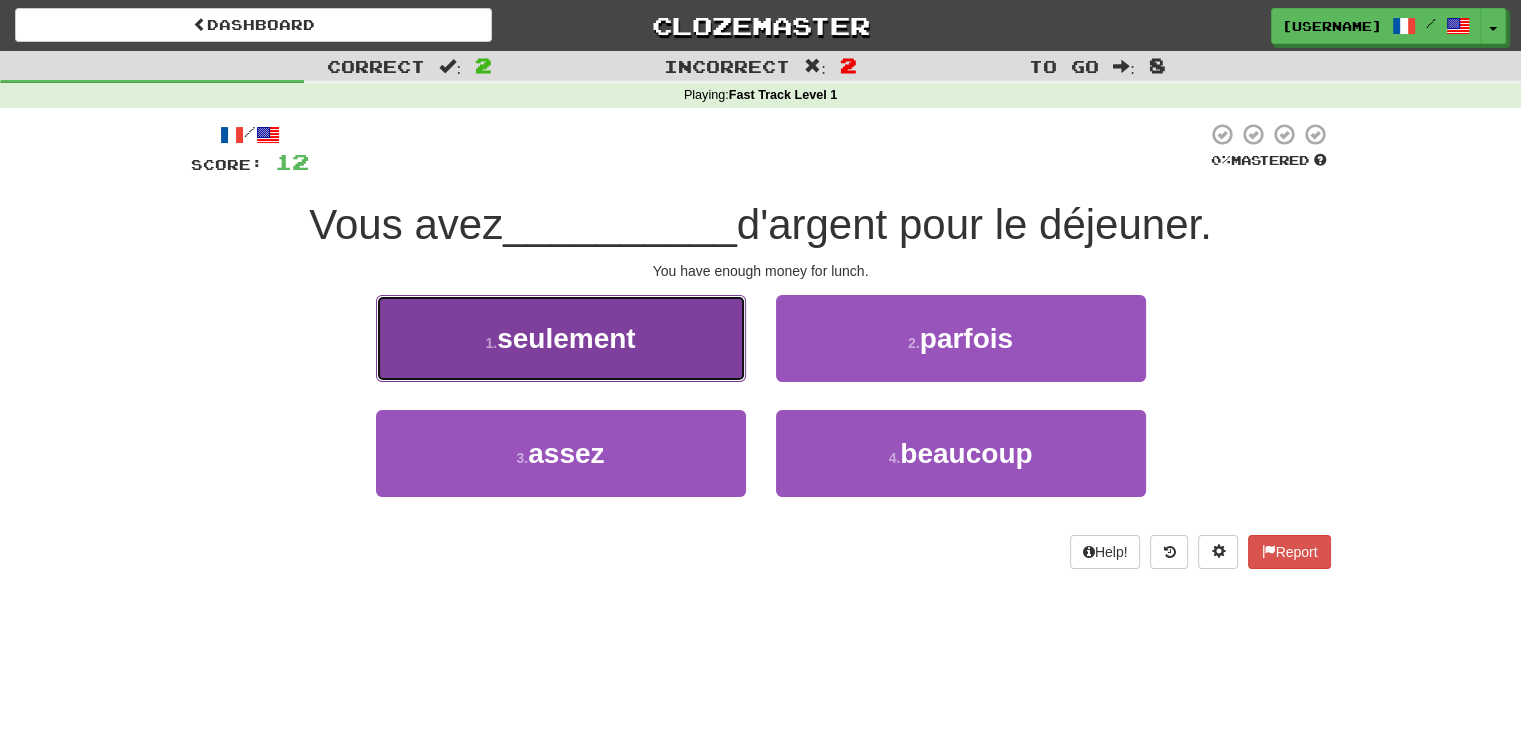 click on "1 .  seulement" at bounding box center (561, 338) 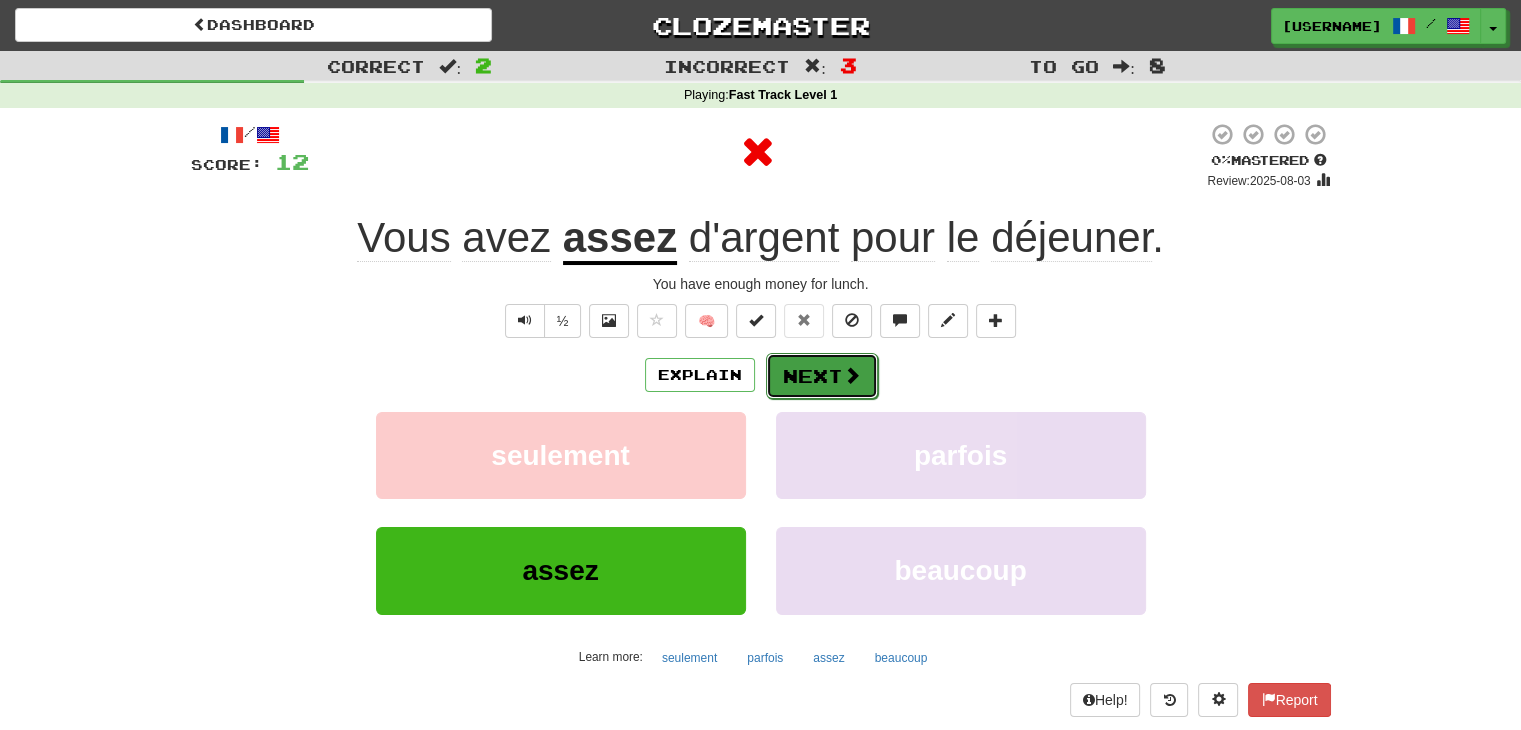 click at bounding box center (852, 375) 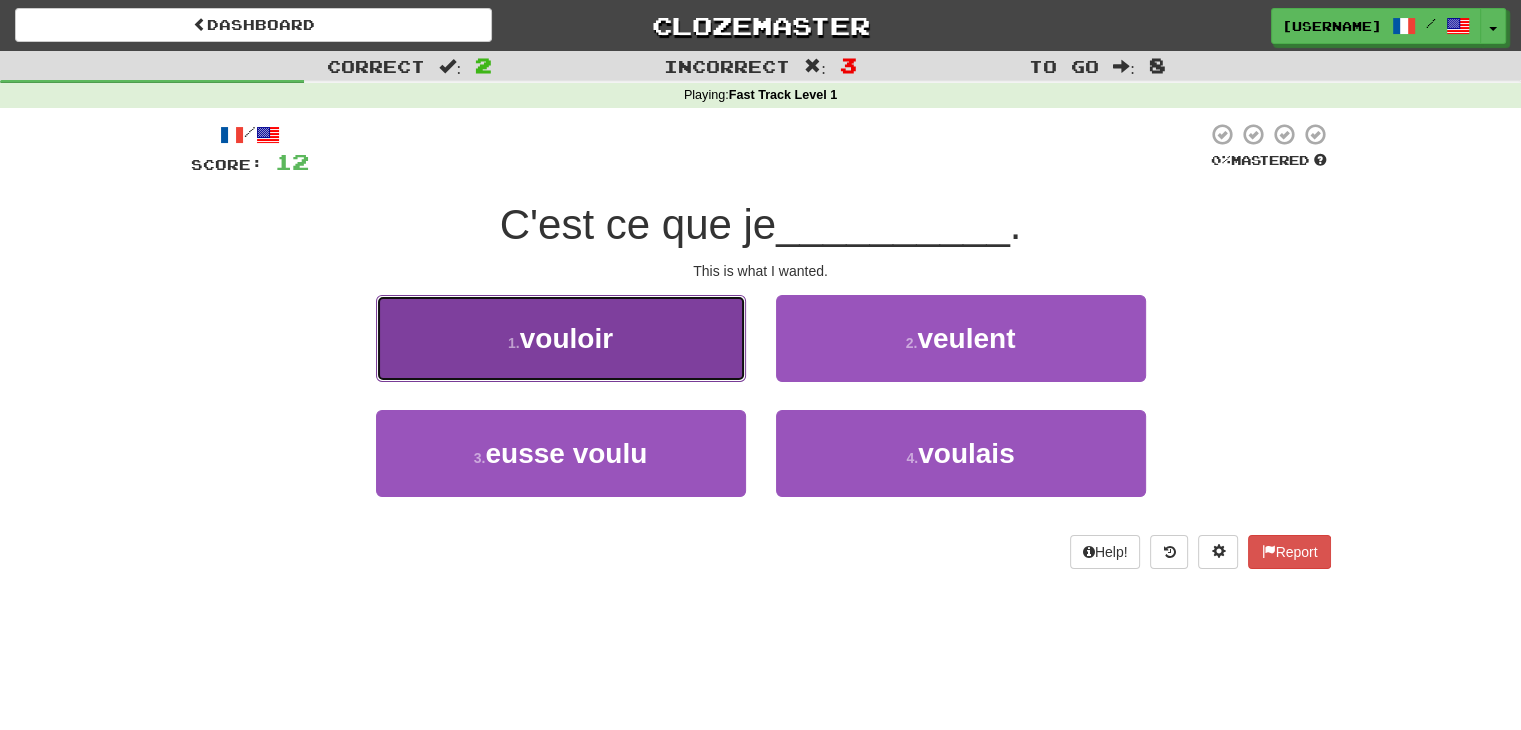 click on "1 .  vouloir" at bounding box center (561, 338) 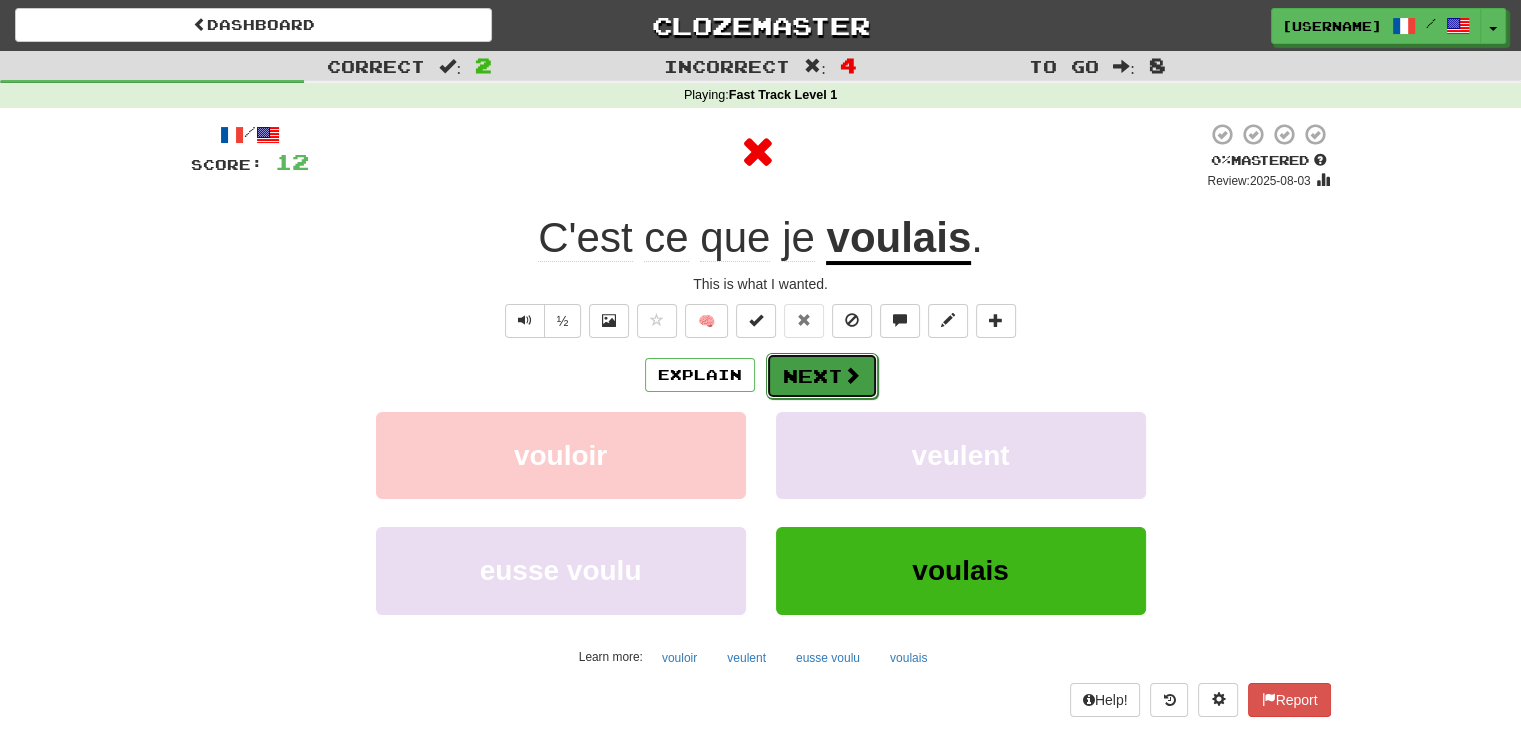 click on "Next" at bounding box center [822, 376] 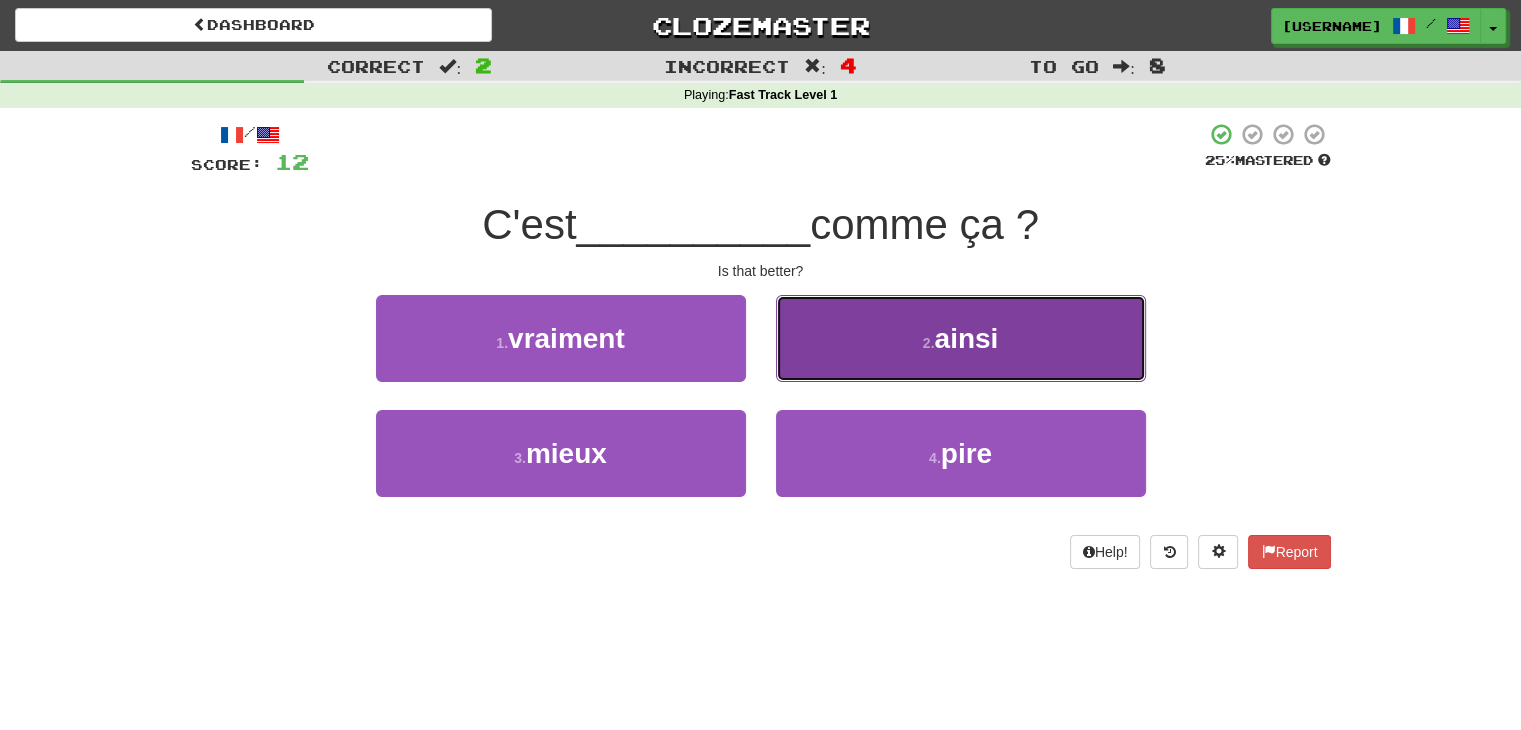 click on "2 .  ainsi" at bounding box center [961, 338] 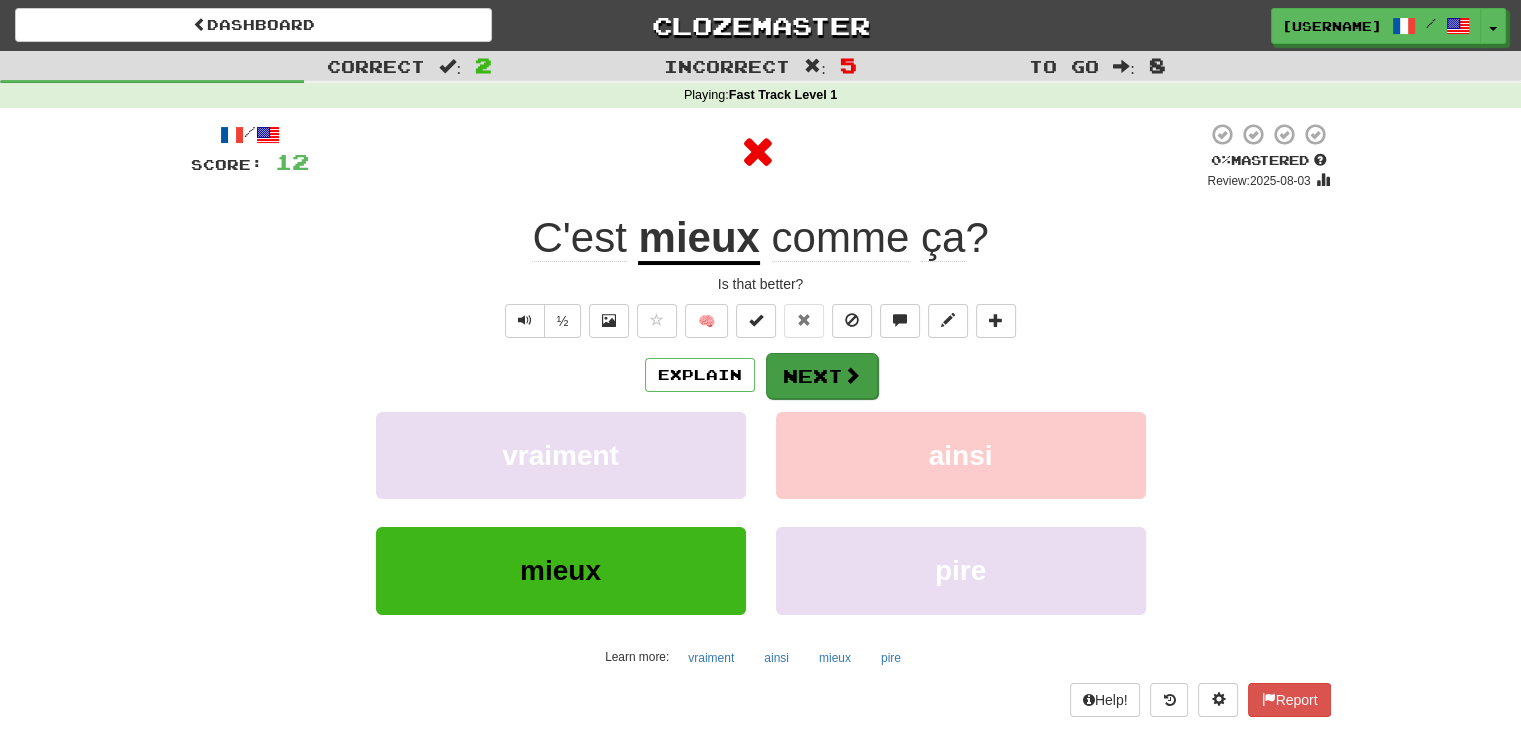 drag, startPoint x: 838, startPoint y: 400, endPoint x: 838, endPoint y: 389, distance: 11 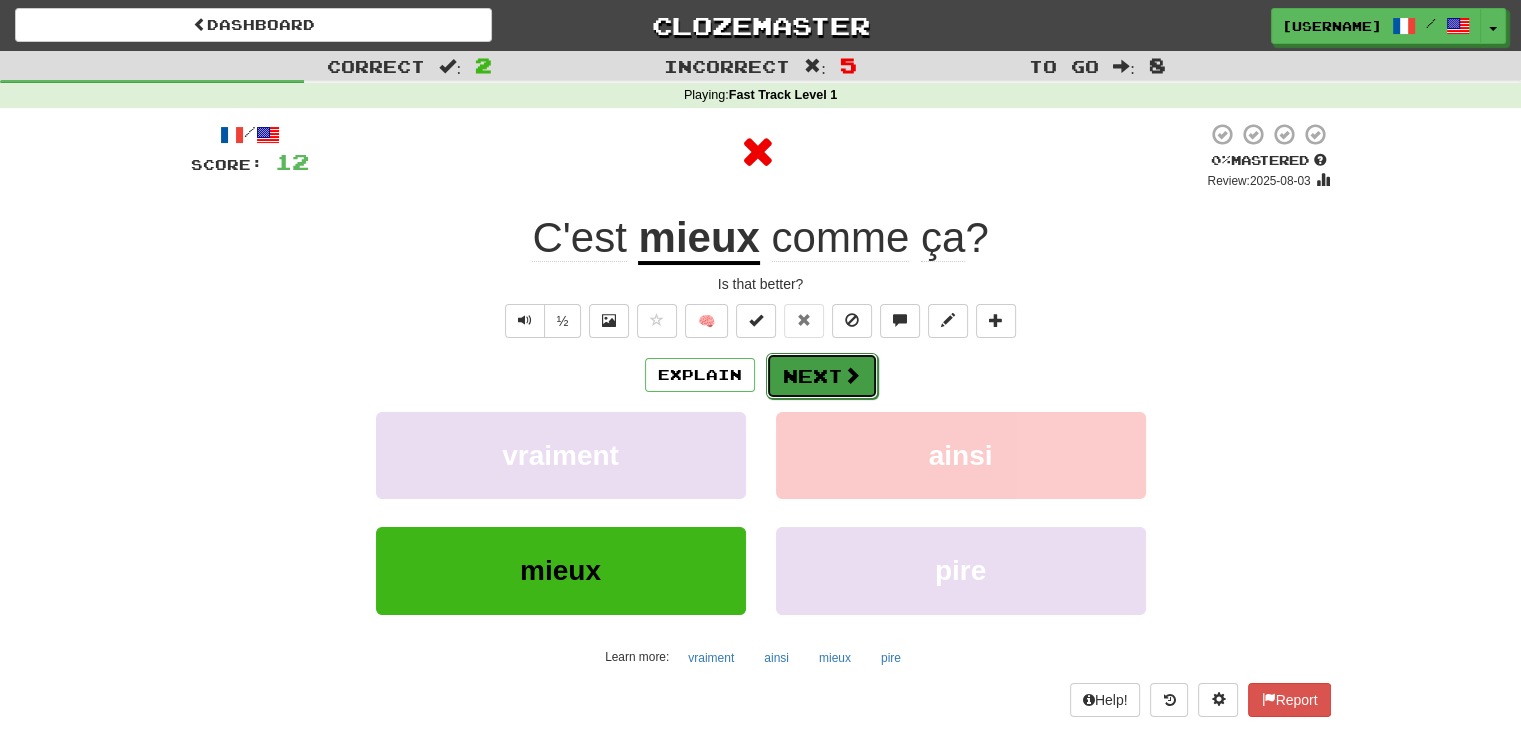 click on "Next" at bounding box center (822, 376) 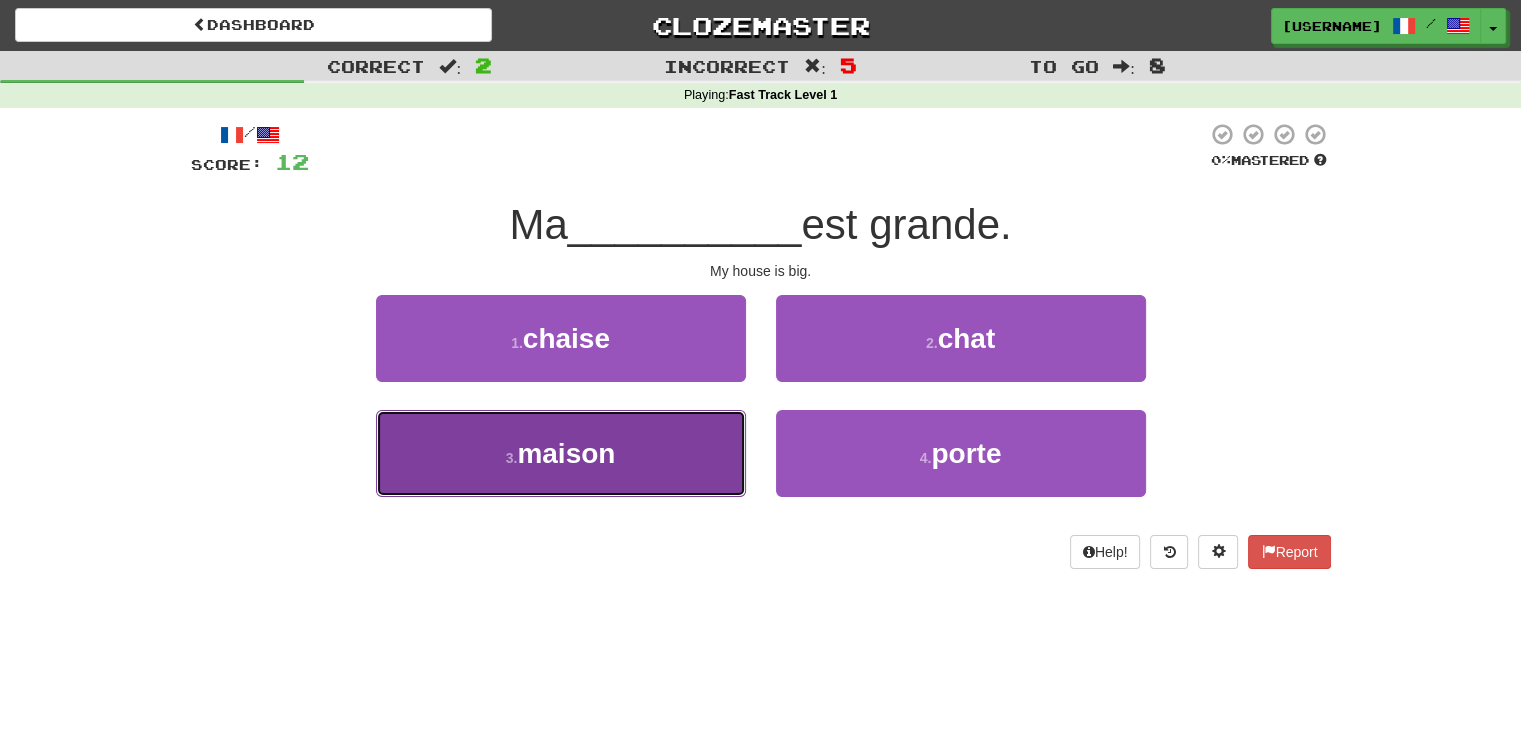 click on "3 .  maison" at bounding box center (561, 453) 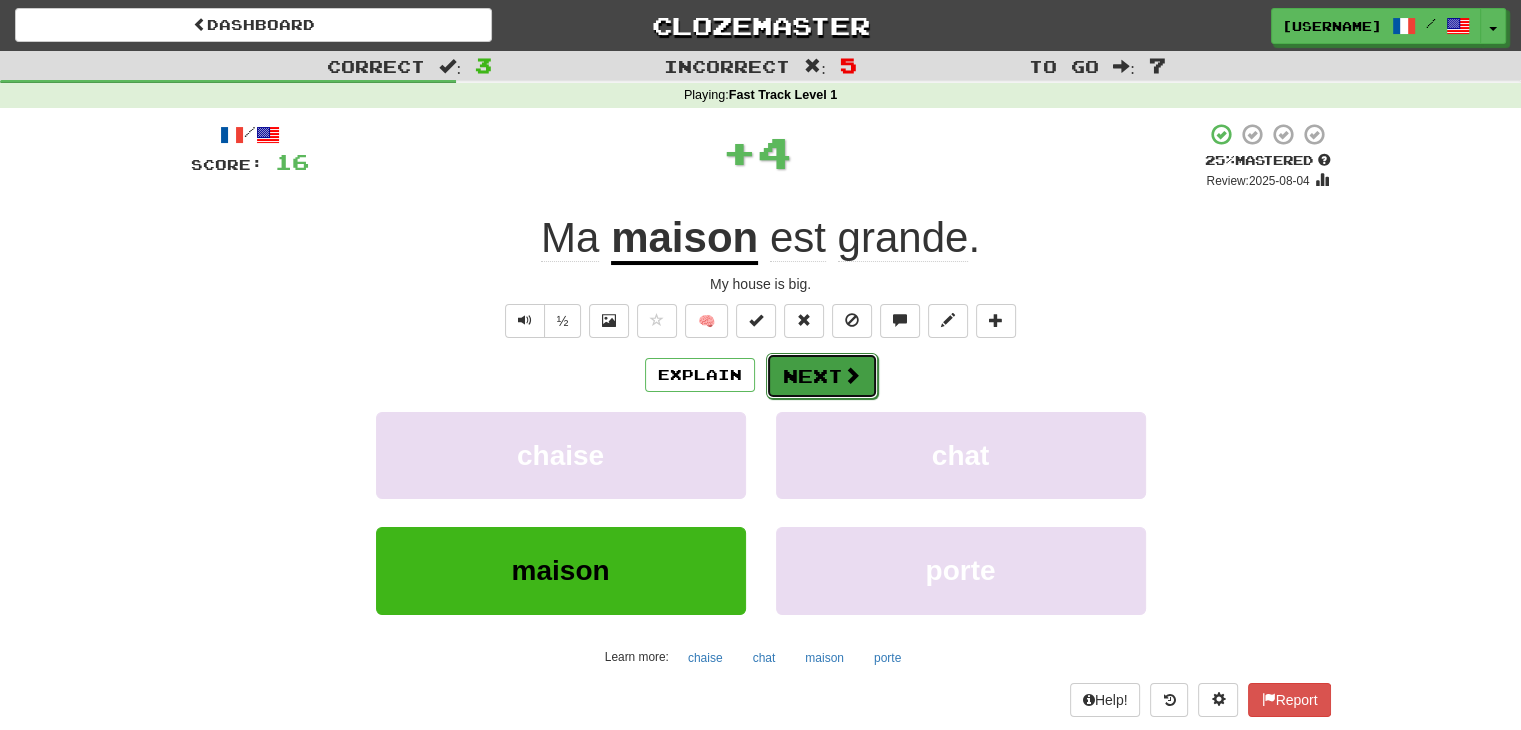 click on "Next" at bounding box center (822, 376) 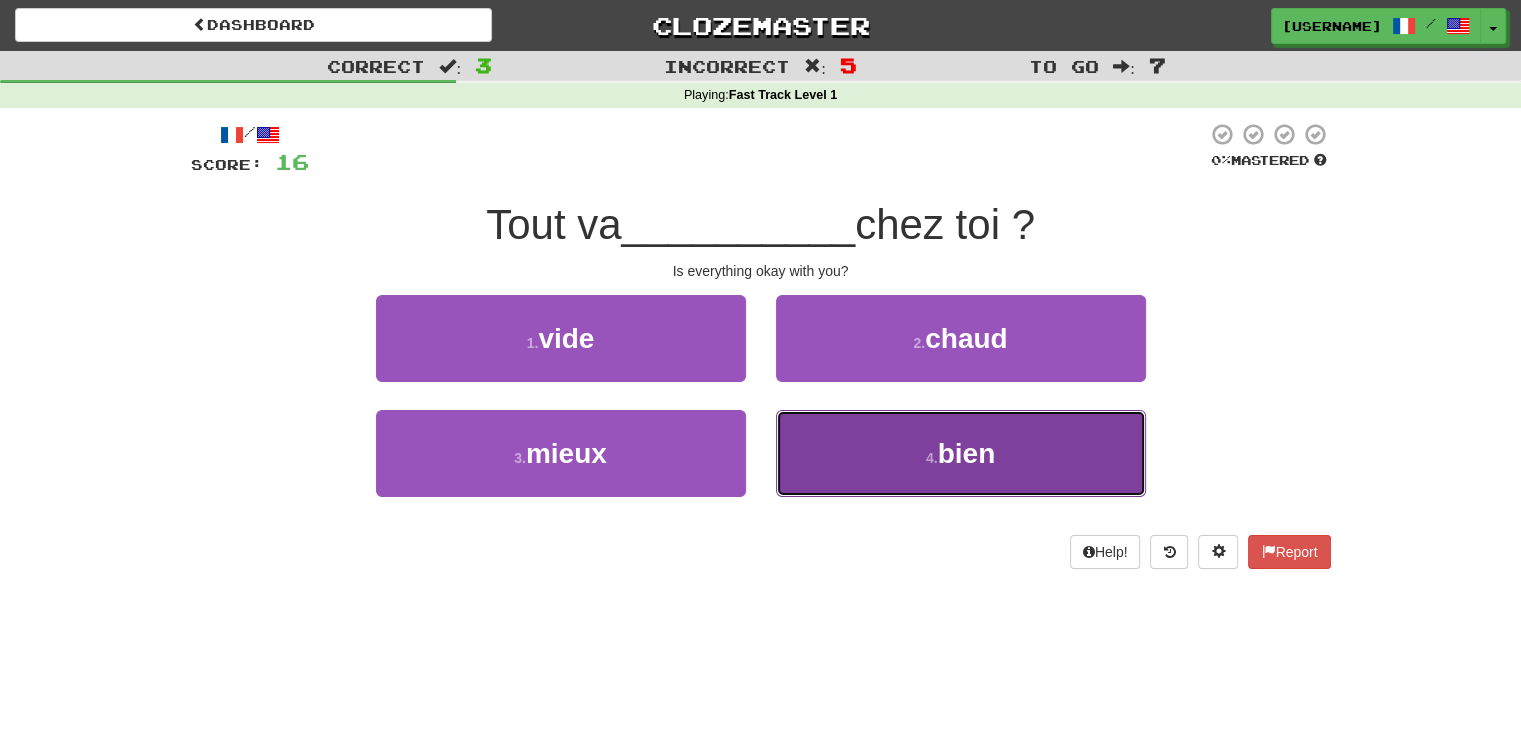 click on "4 .  bien" at bounding box center [961, 453] 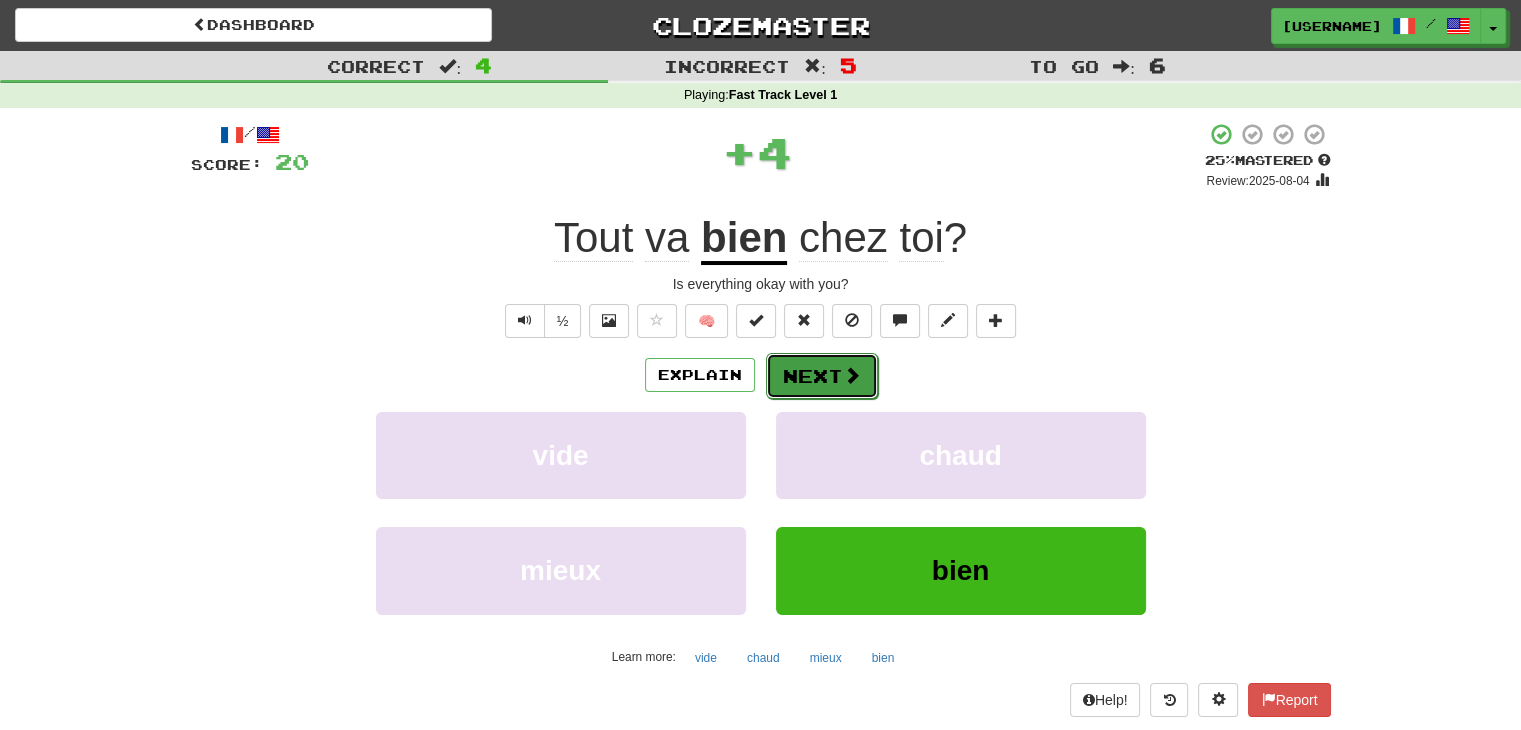 click on "Next" at bounding box center [822, 376] 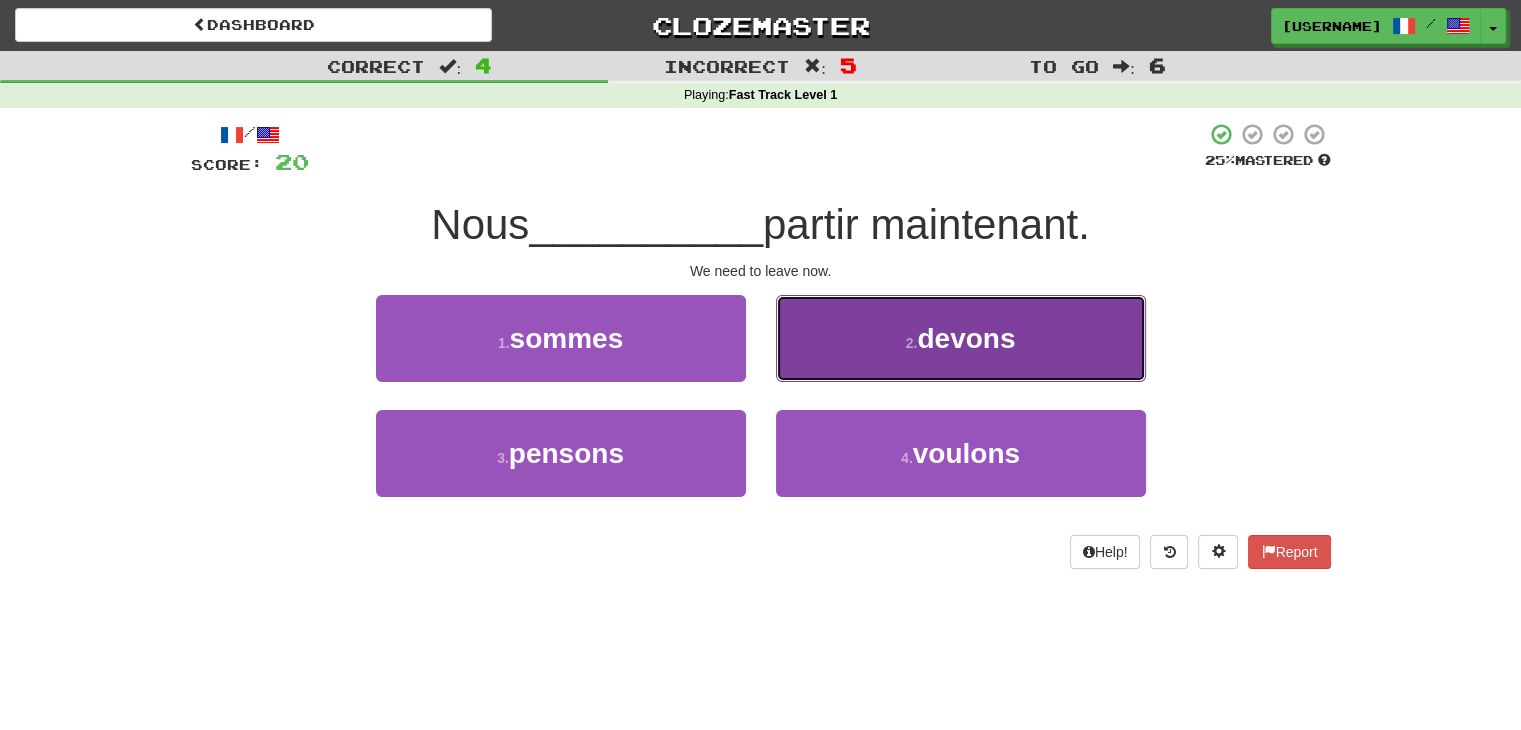 click on "2 .  devons" at bounding box center (961, 338) 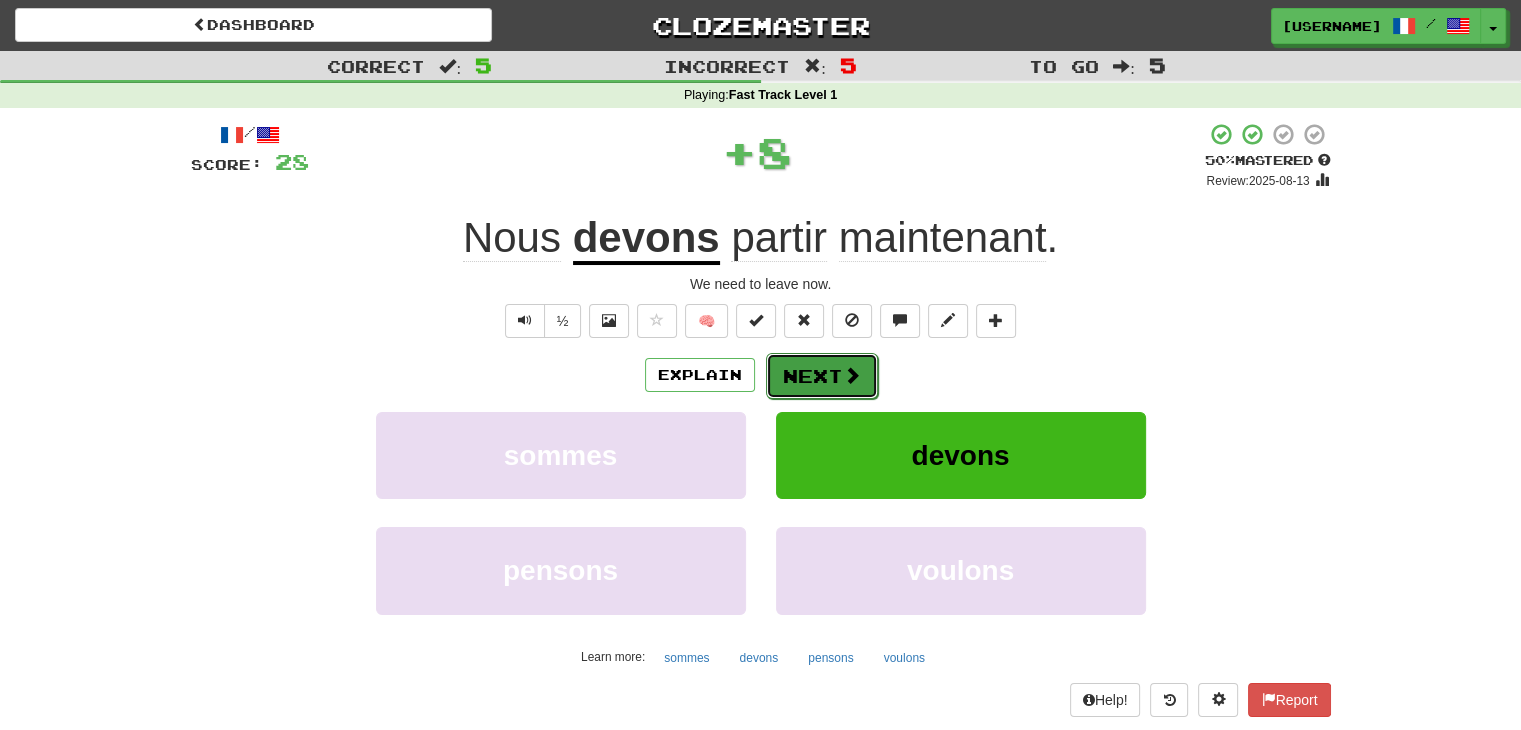 click on "Next" at bounding box center (822, 376) 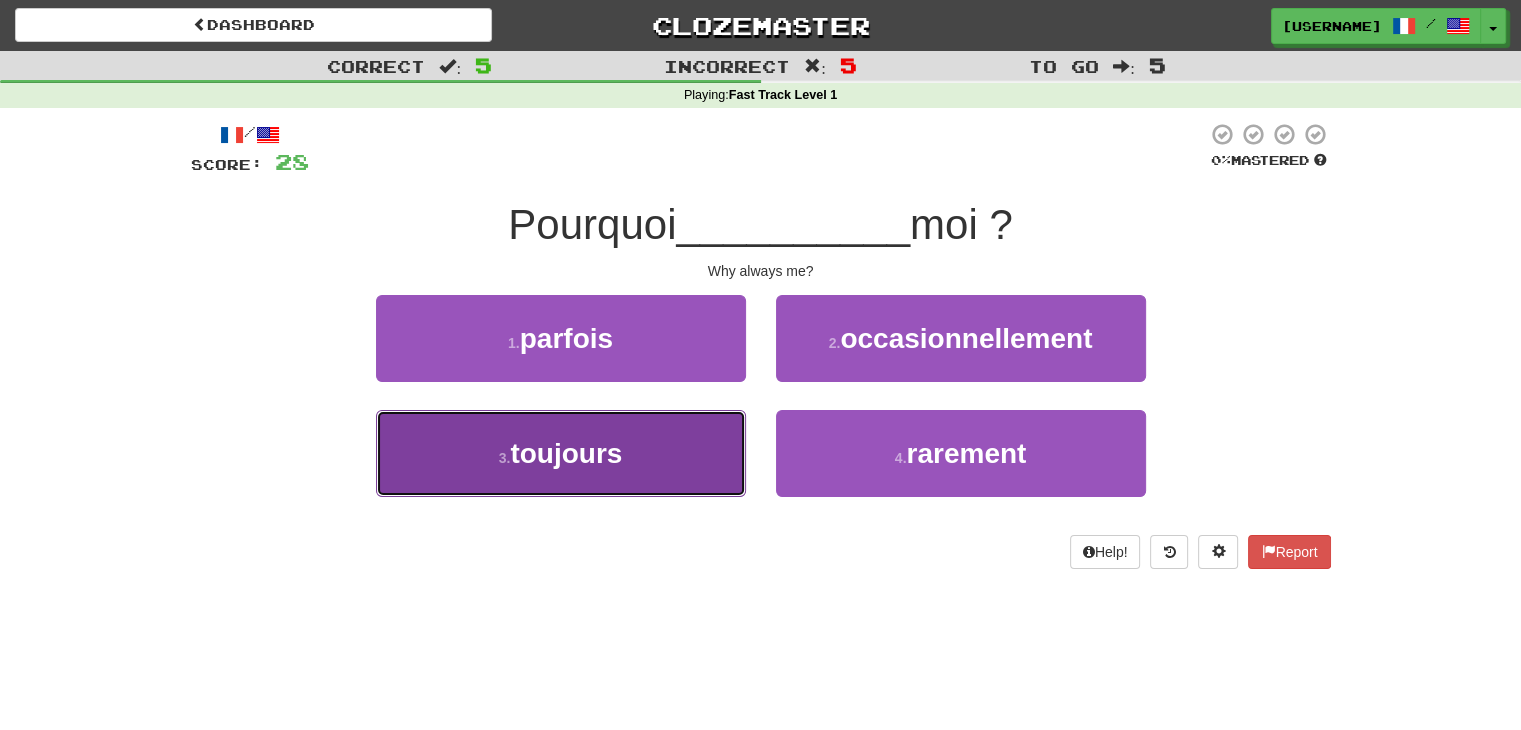 click on "3 .  toujours" at bounding box center (561, 453) 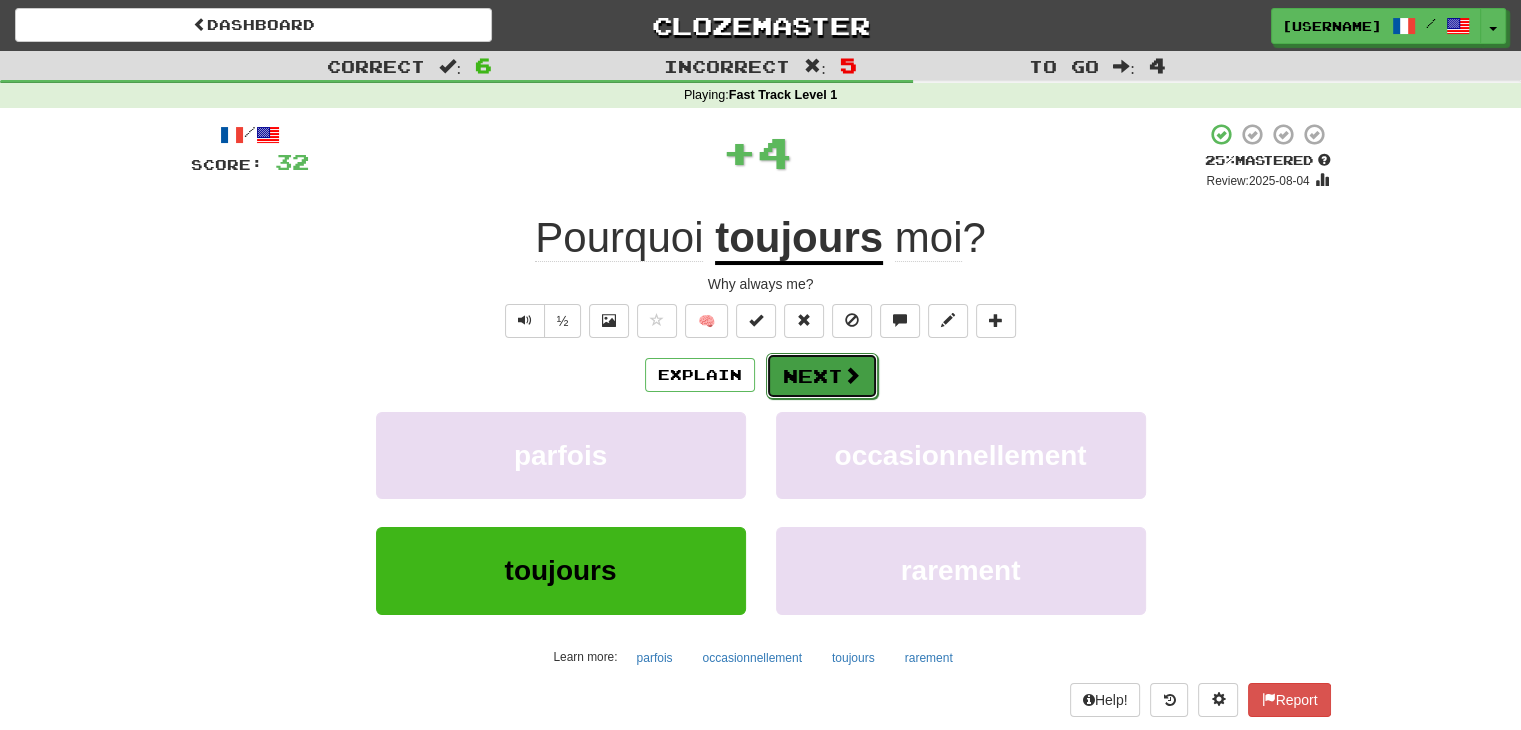click on "Next" at bounding box center [822, 376] 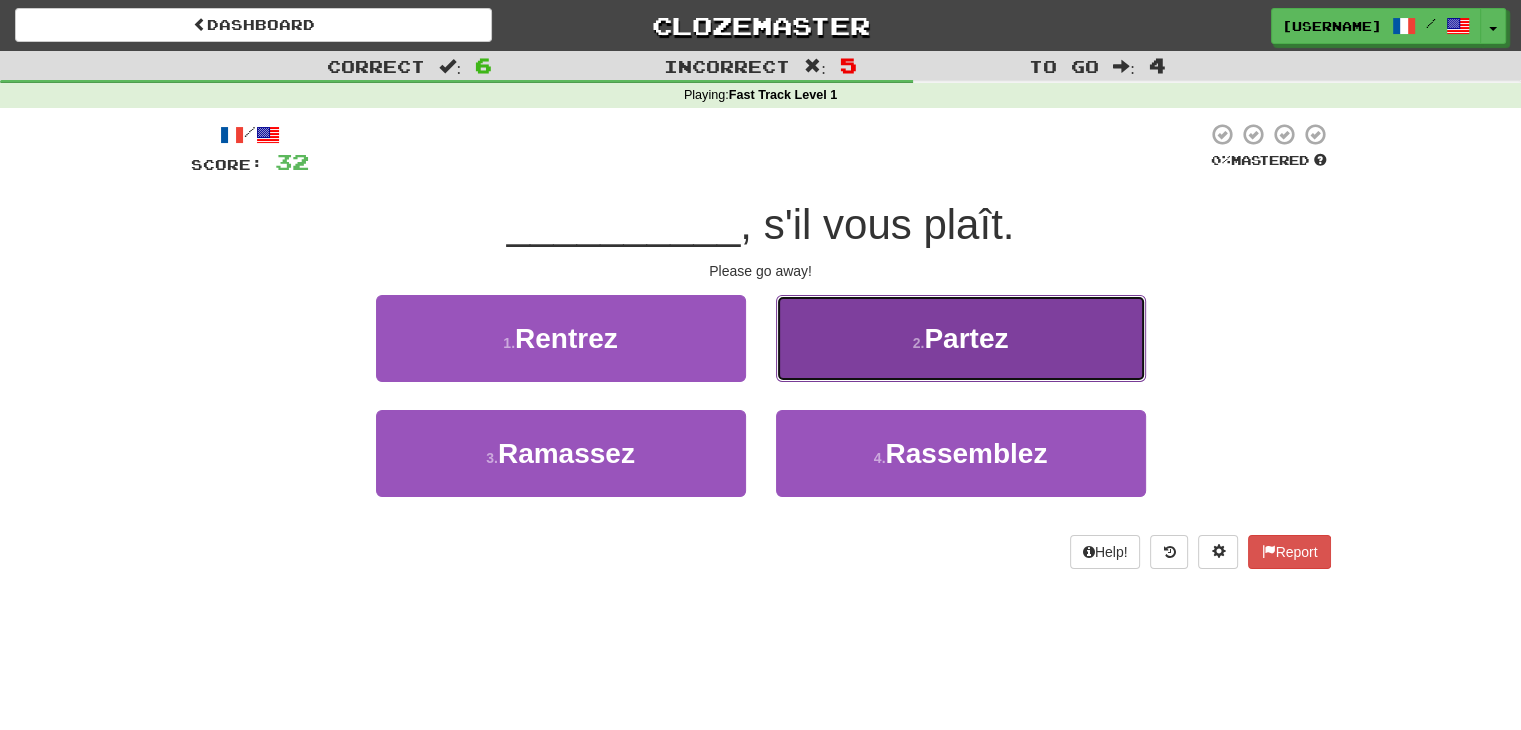 click on "2 .  Partez" at bounding box center [961, 338] 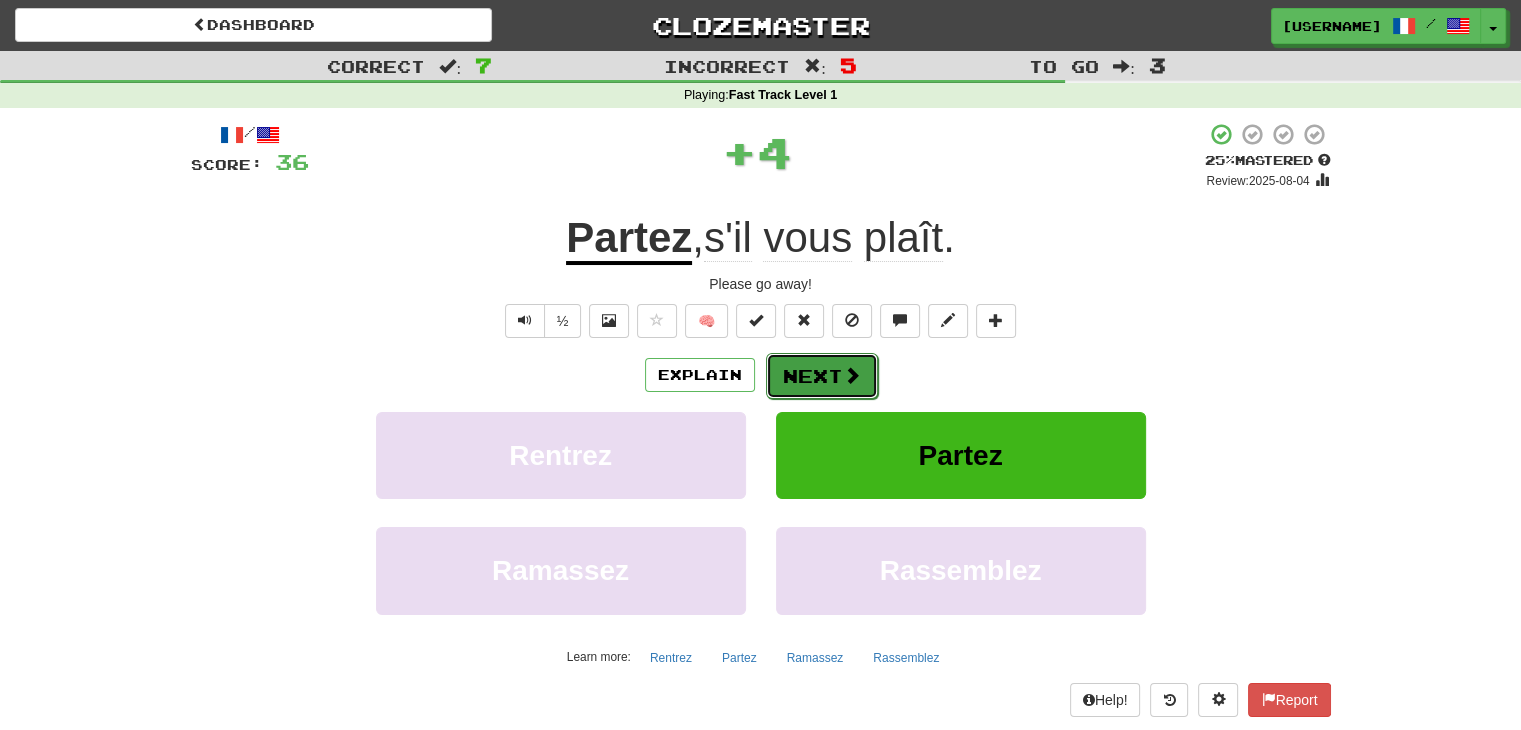 click on "Next" at bounding box center [822, 376] 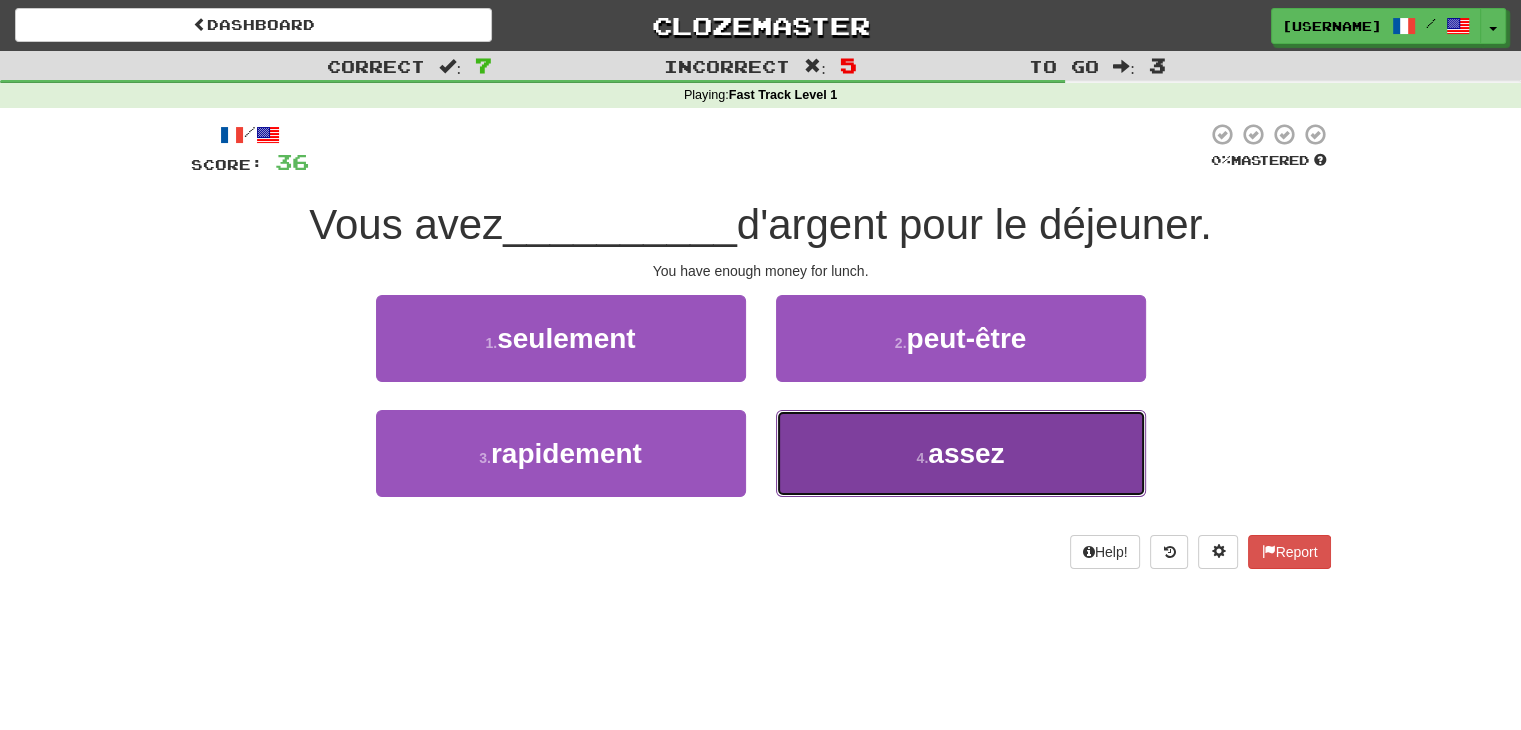 click on "4 .  assez" at bounding box center (961, 453) 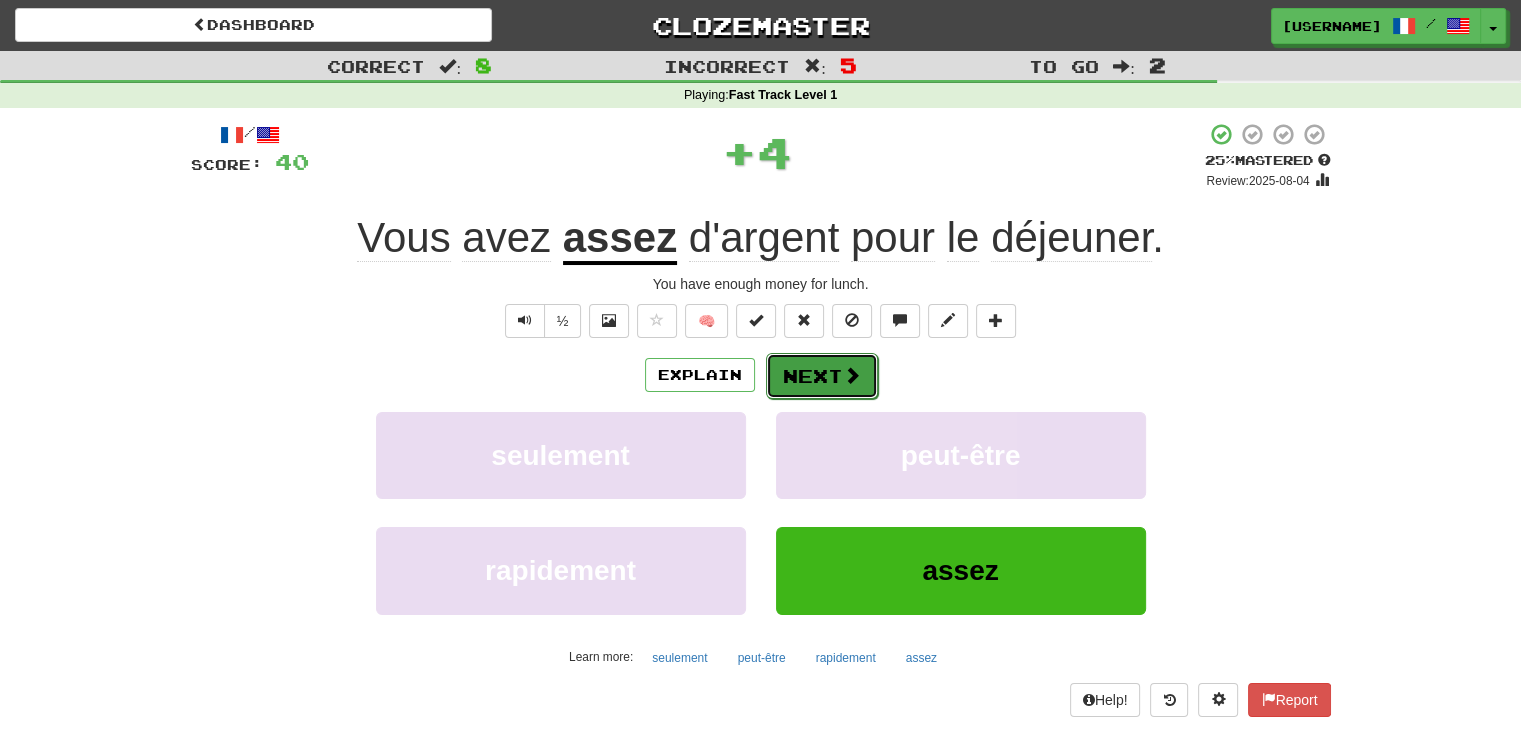 click on "Next" at bounding box center [822, 376] 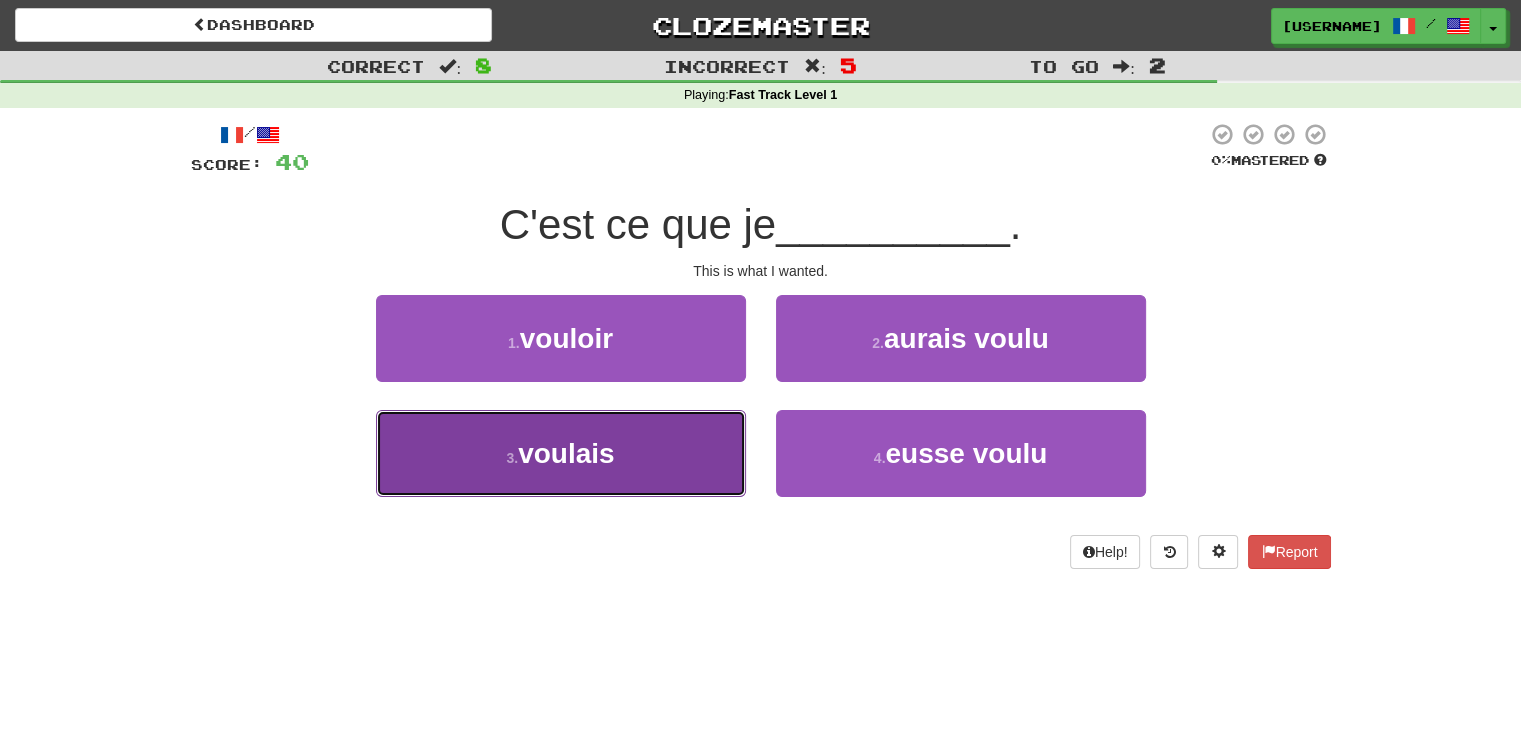click on "3 .  voulais" at bounding box center (561, 453) 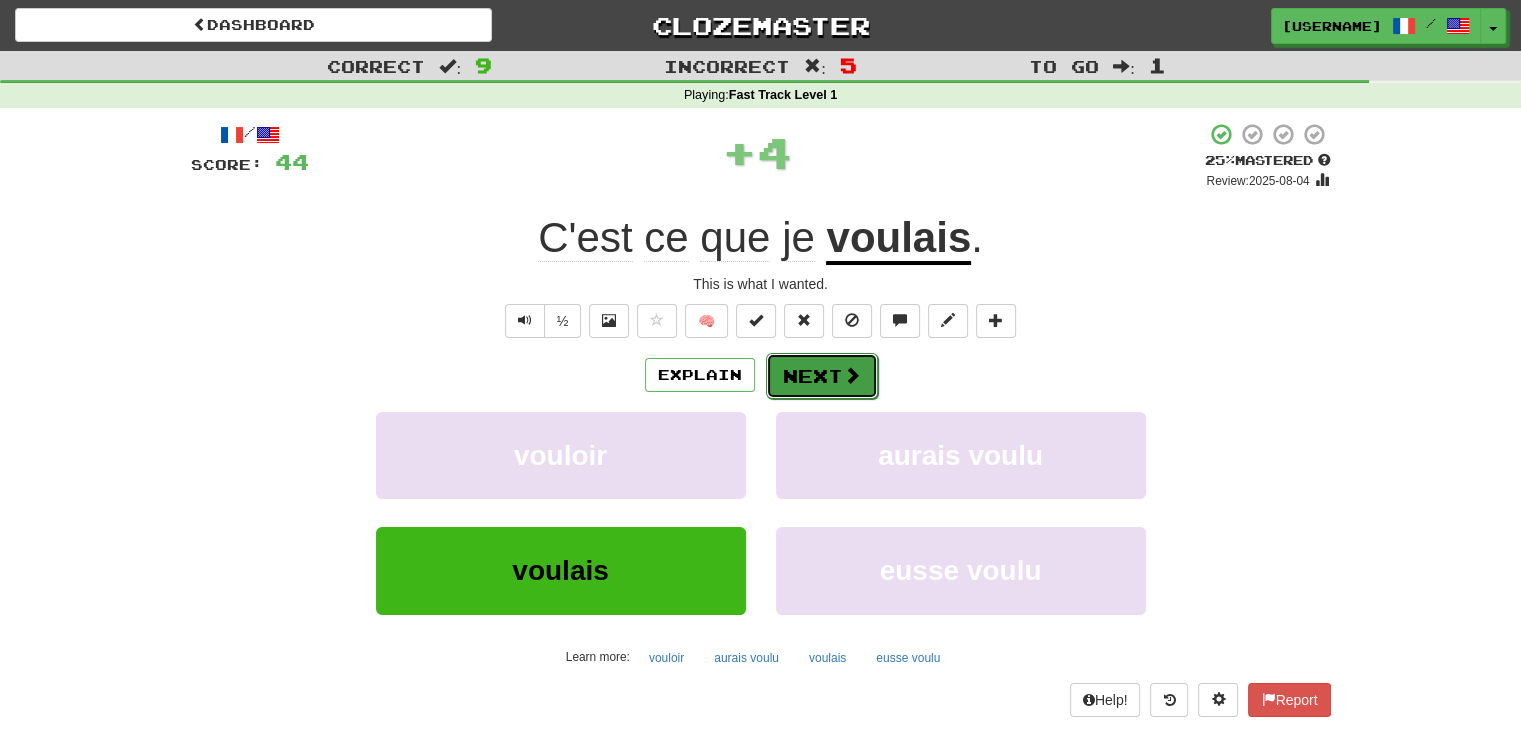 click on "Next" at bounding box center [822, 376] 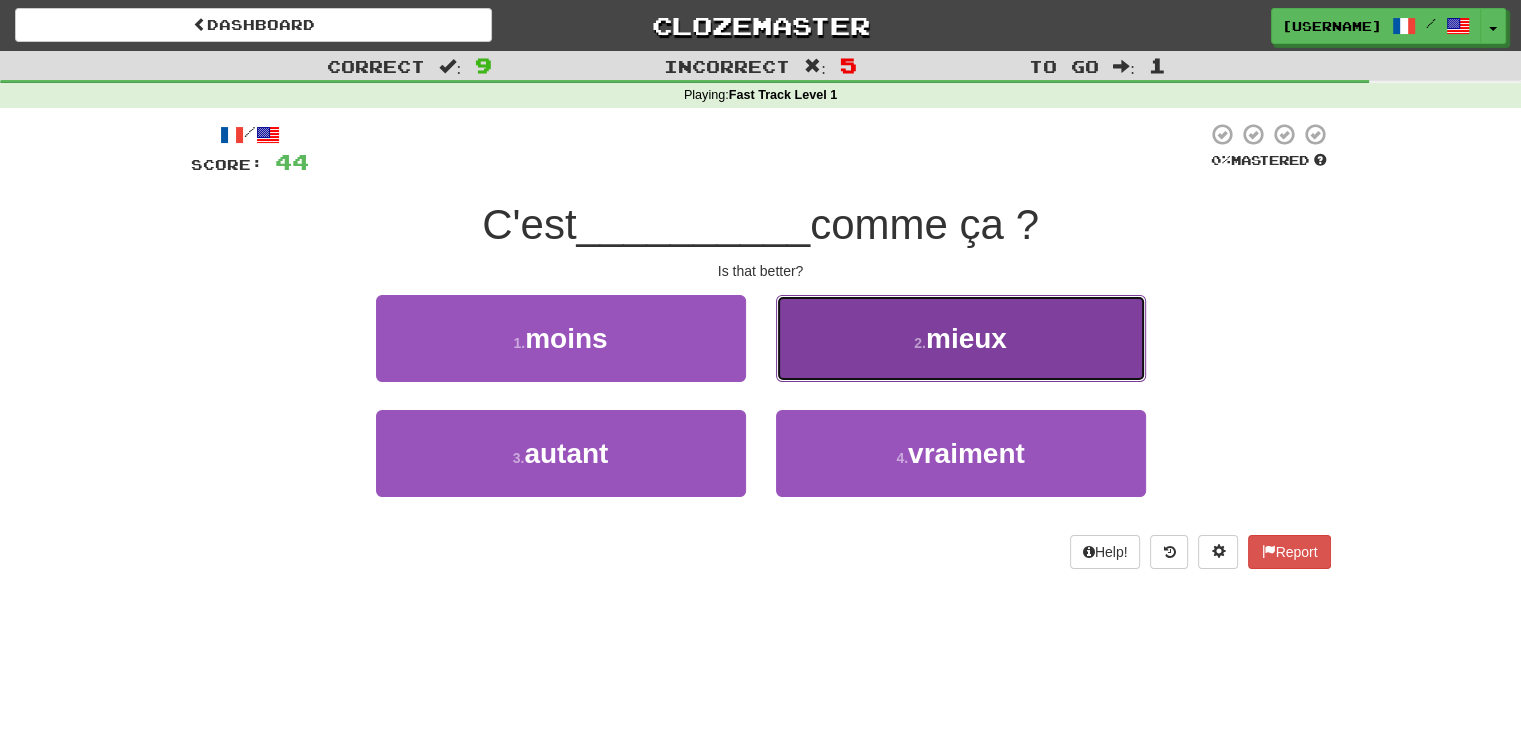 click on "2 .  mieux" at bounding box center [961, 338] 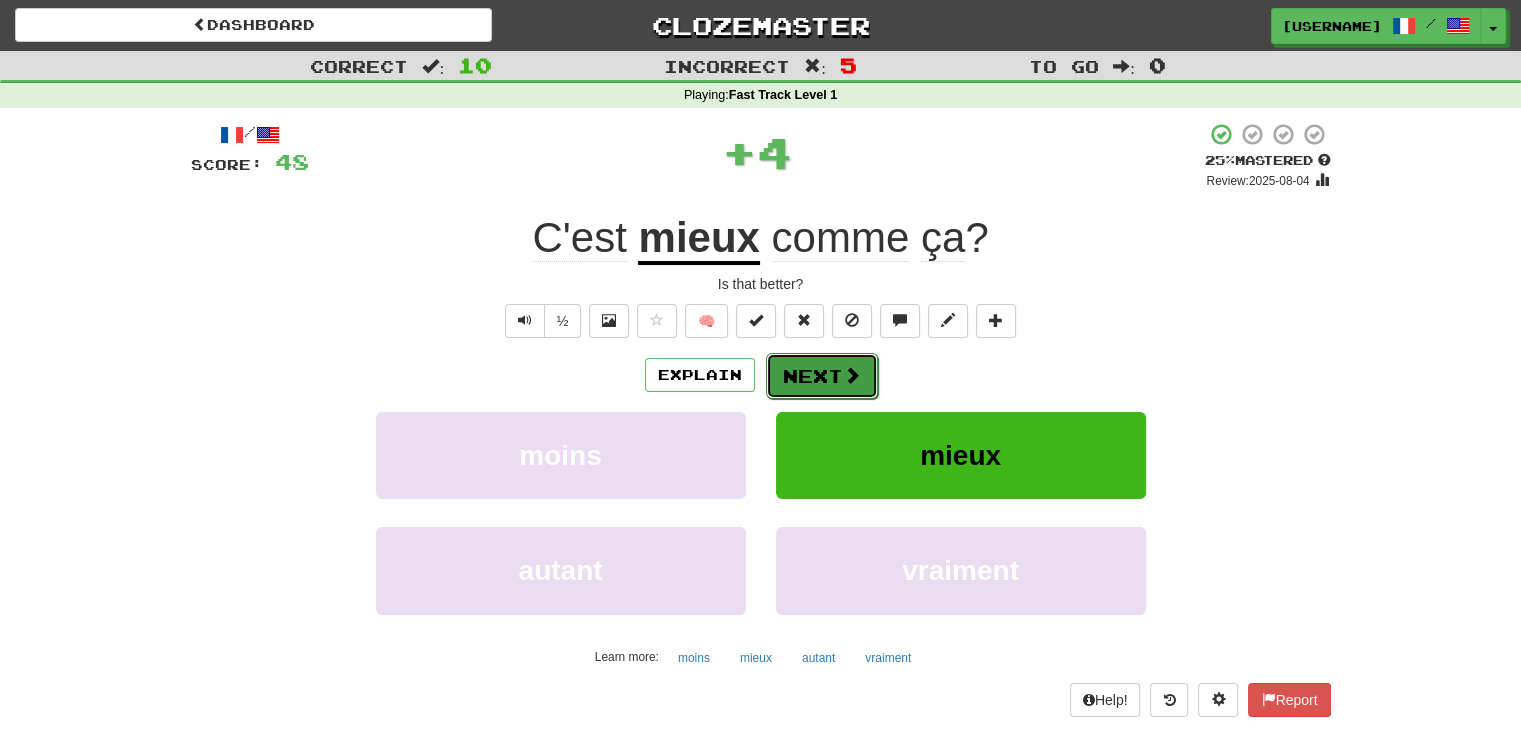 click on "Next" at bounding box center [822, 376] 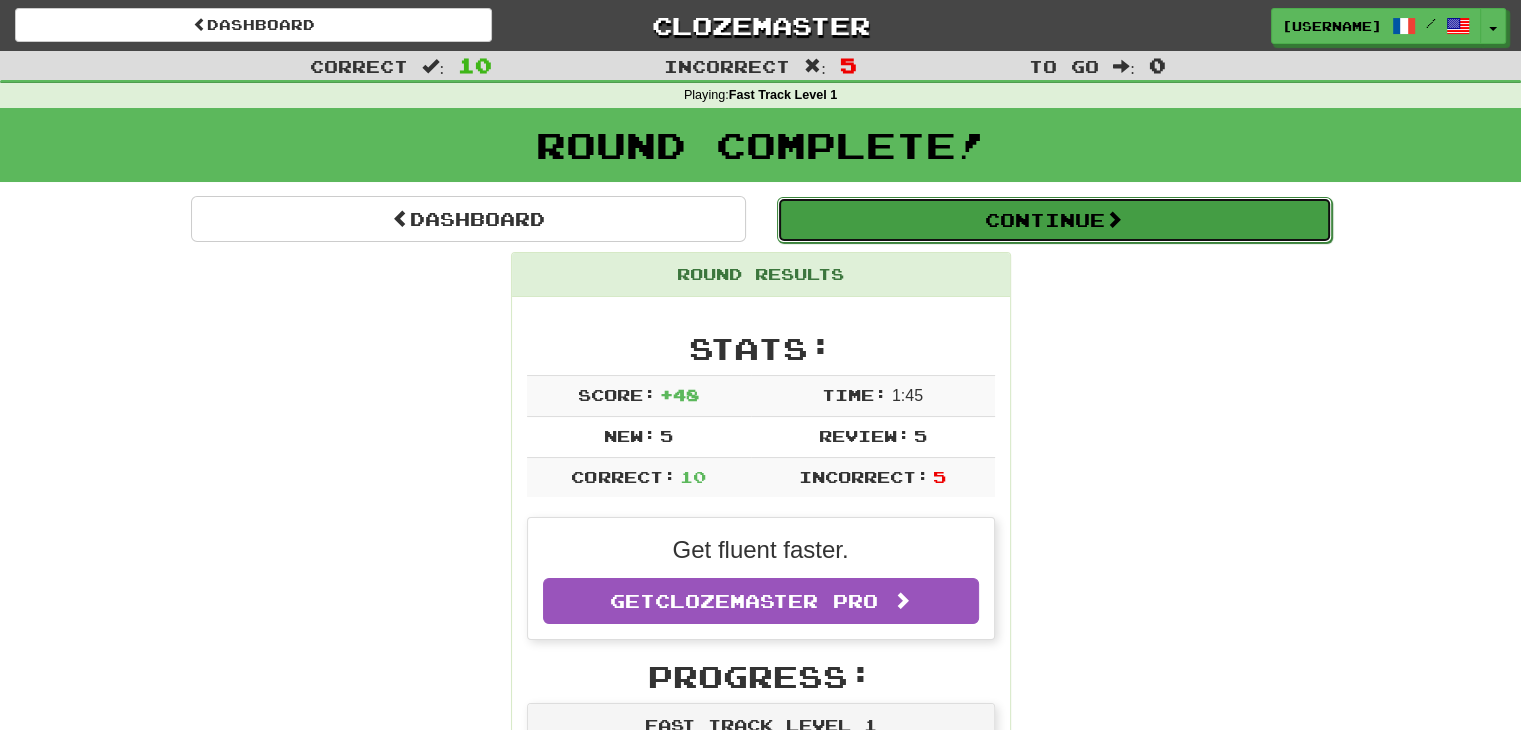 click on "Continue" at bounding box center [1054, 220] 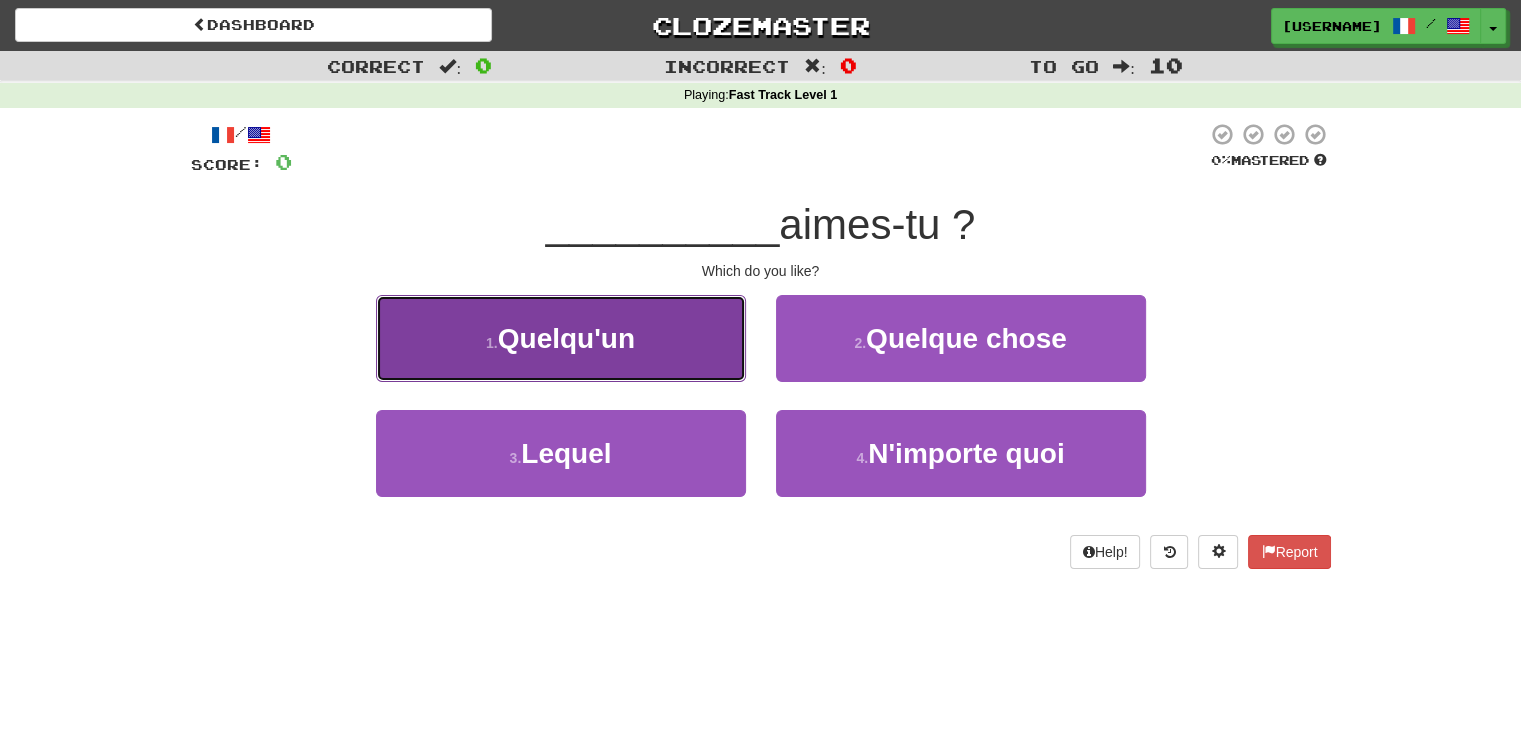 click on "1 .  Quelqu'un" at bounding box center (561, 338) 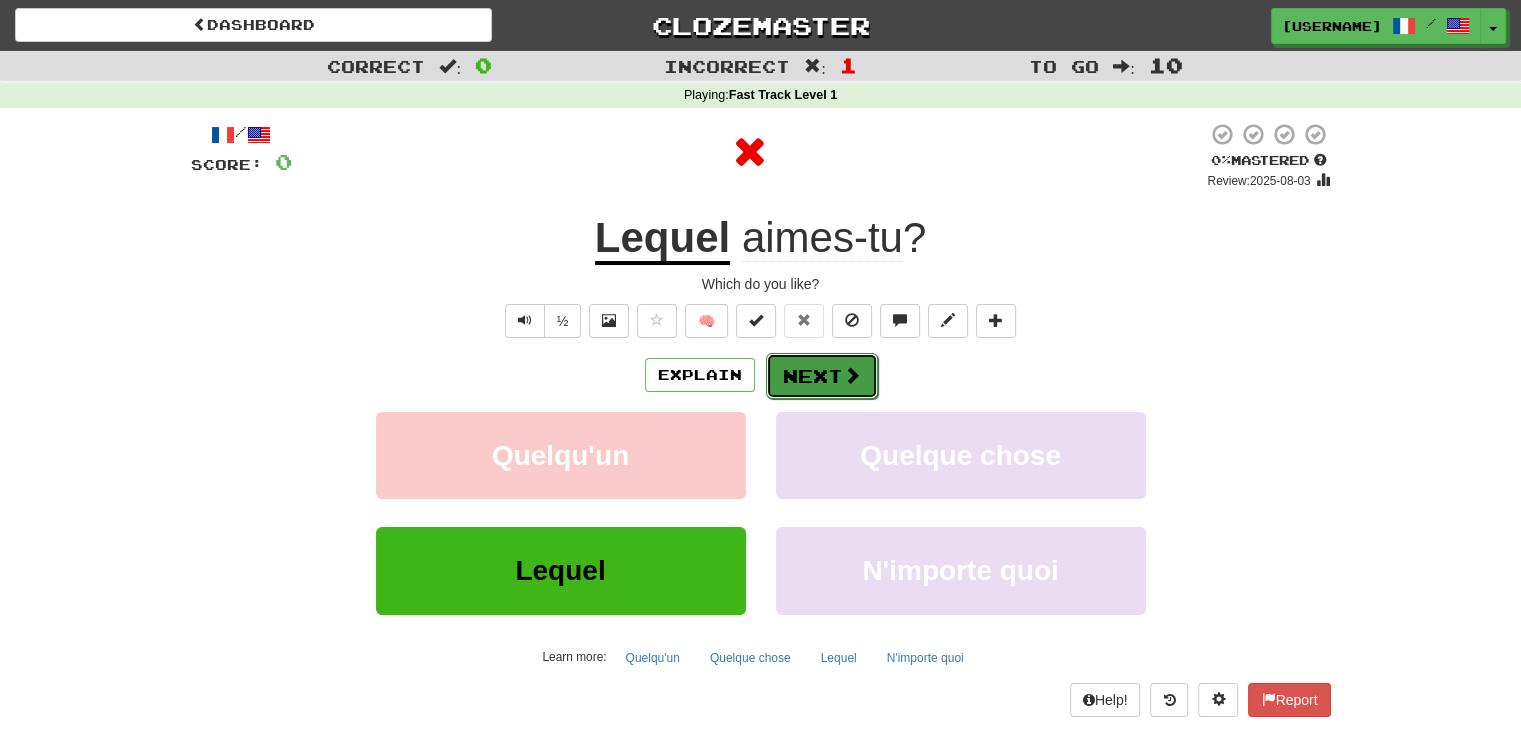 click on "Next" at bounding box center (822, 376) 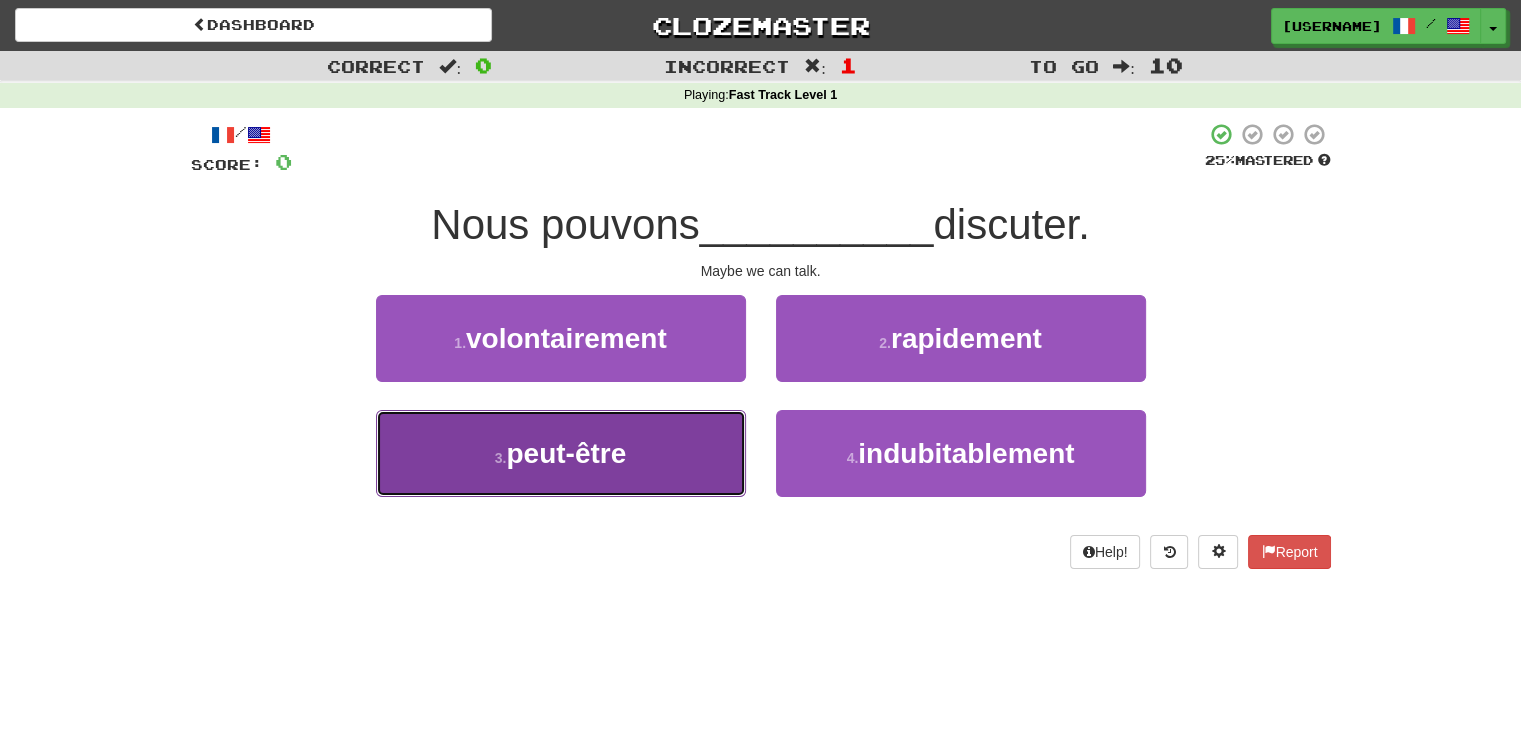 click on "3 .  peut-être" at bounding box center [561, 453] 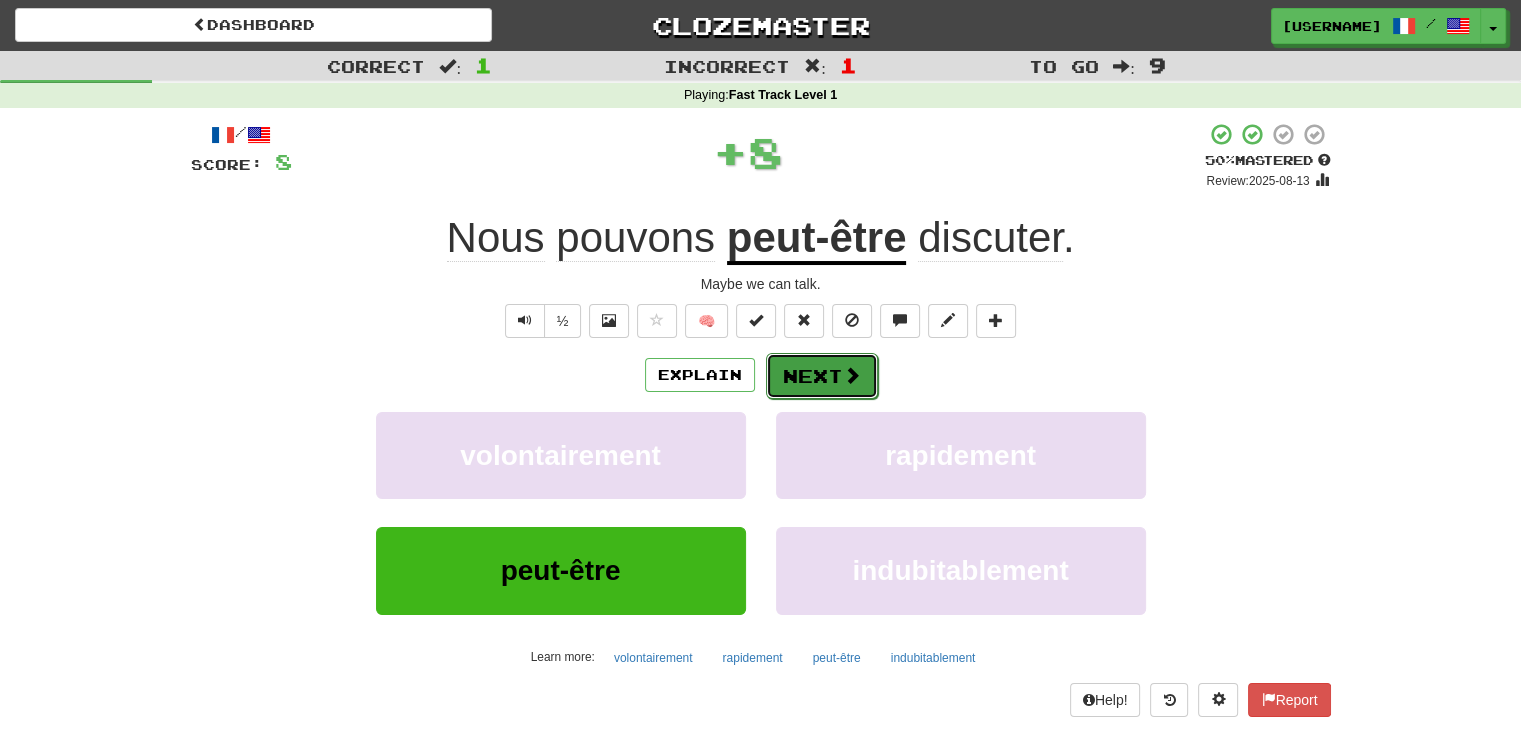 click on "Next" at bounding box center (822, 376) 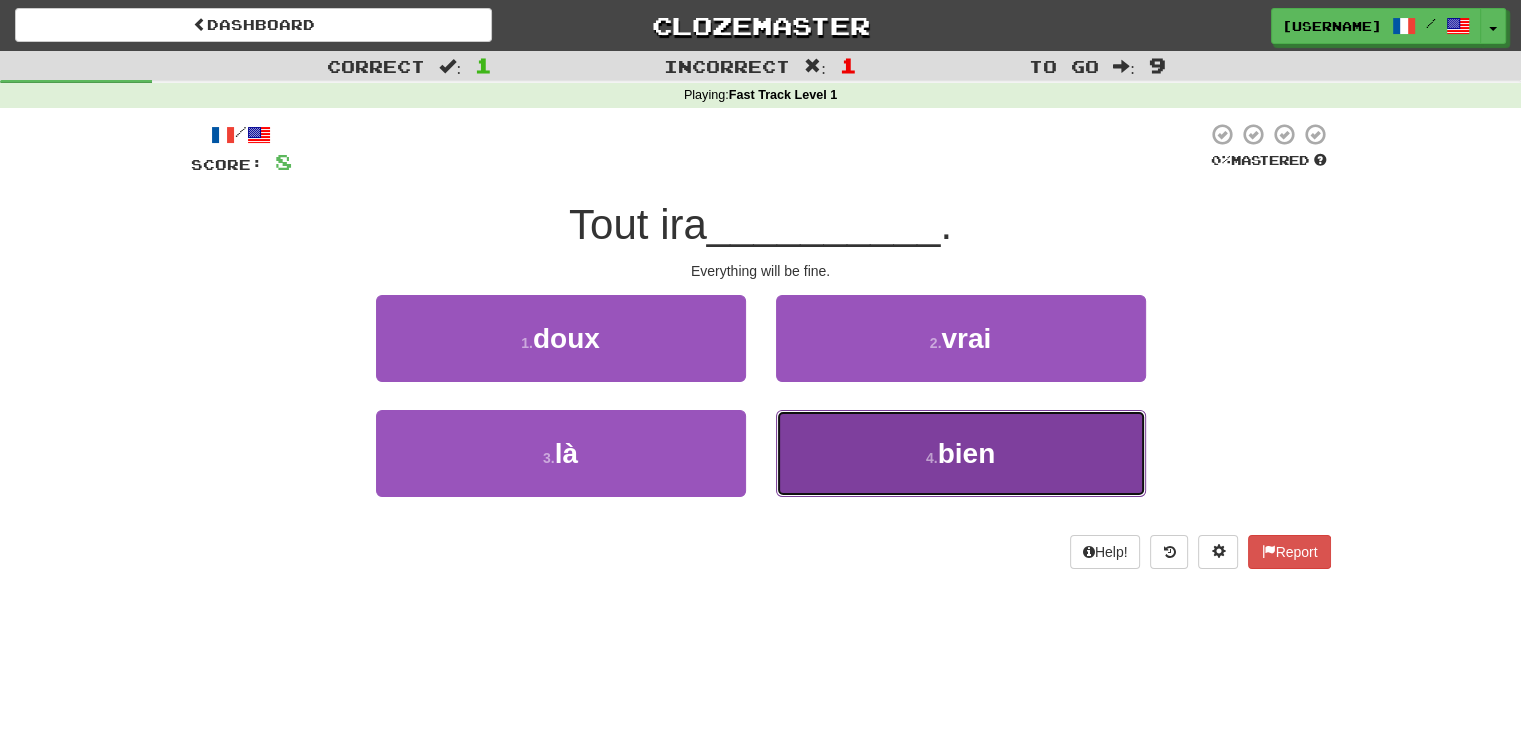 click on "4 .  bien" at bounding box center (961, 453) 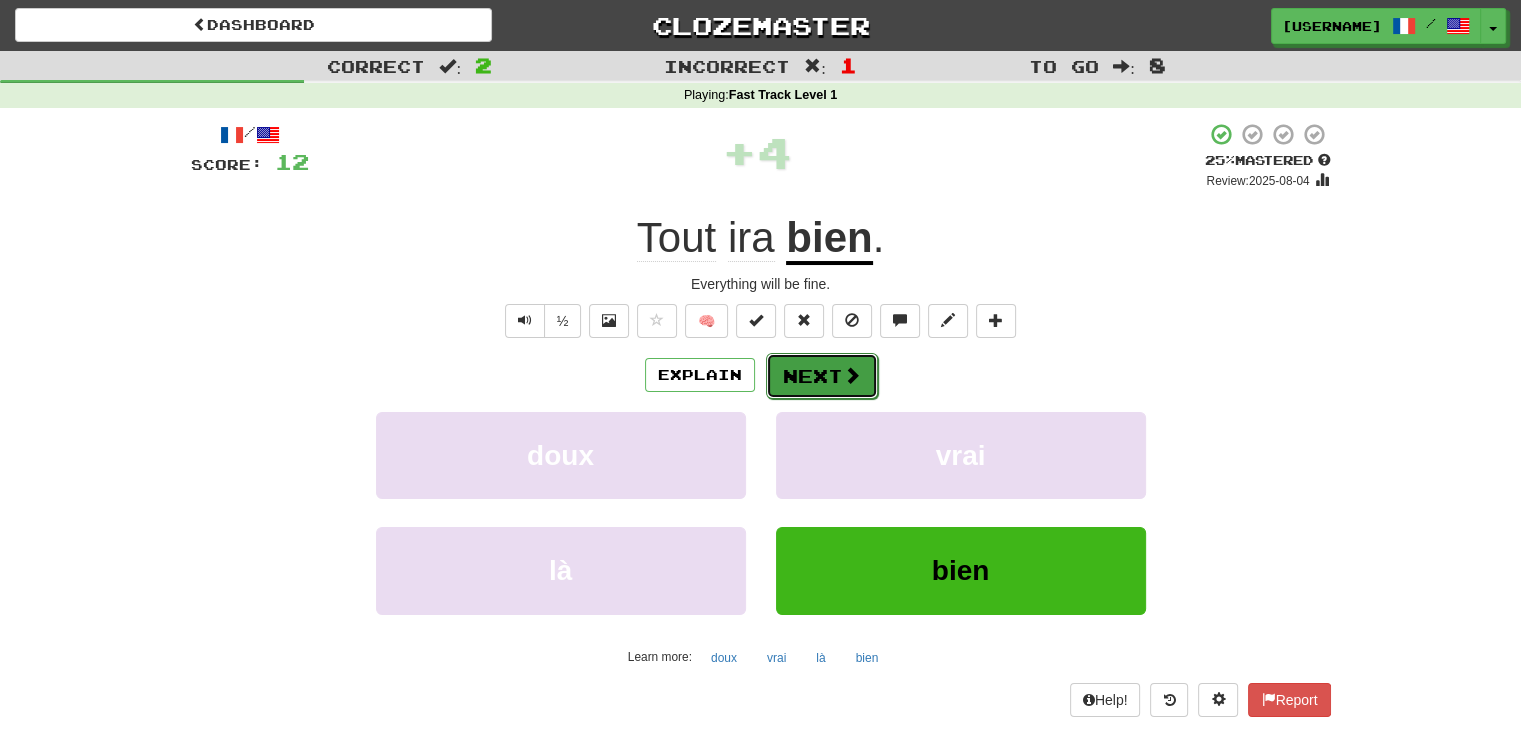click on "Next" at bounding box center (822, 376) 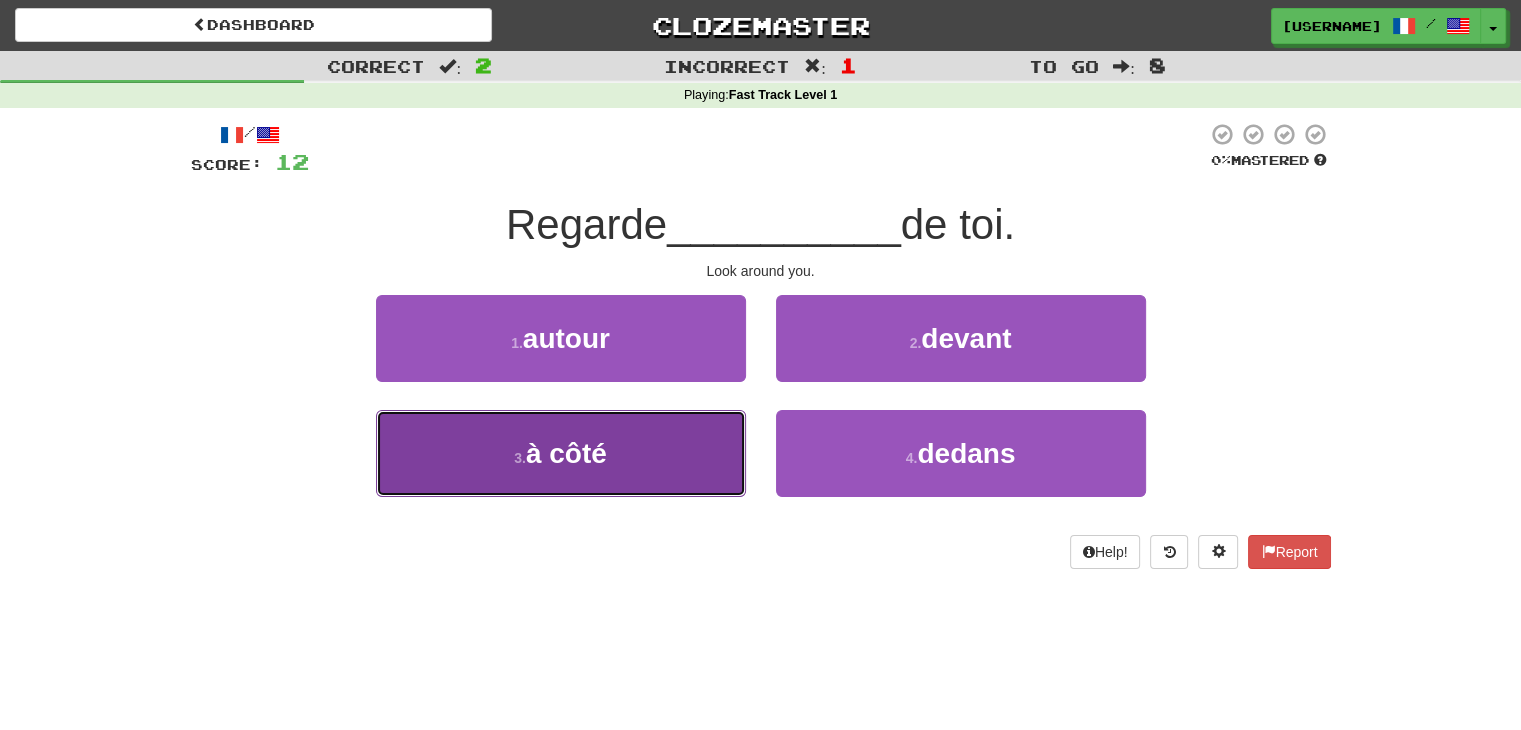 click on "à côté" at bounding box center [566, 453] 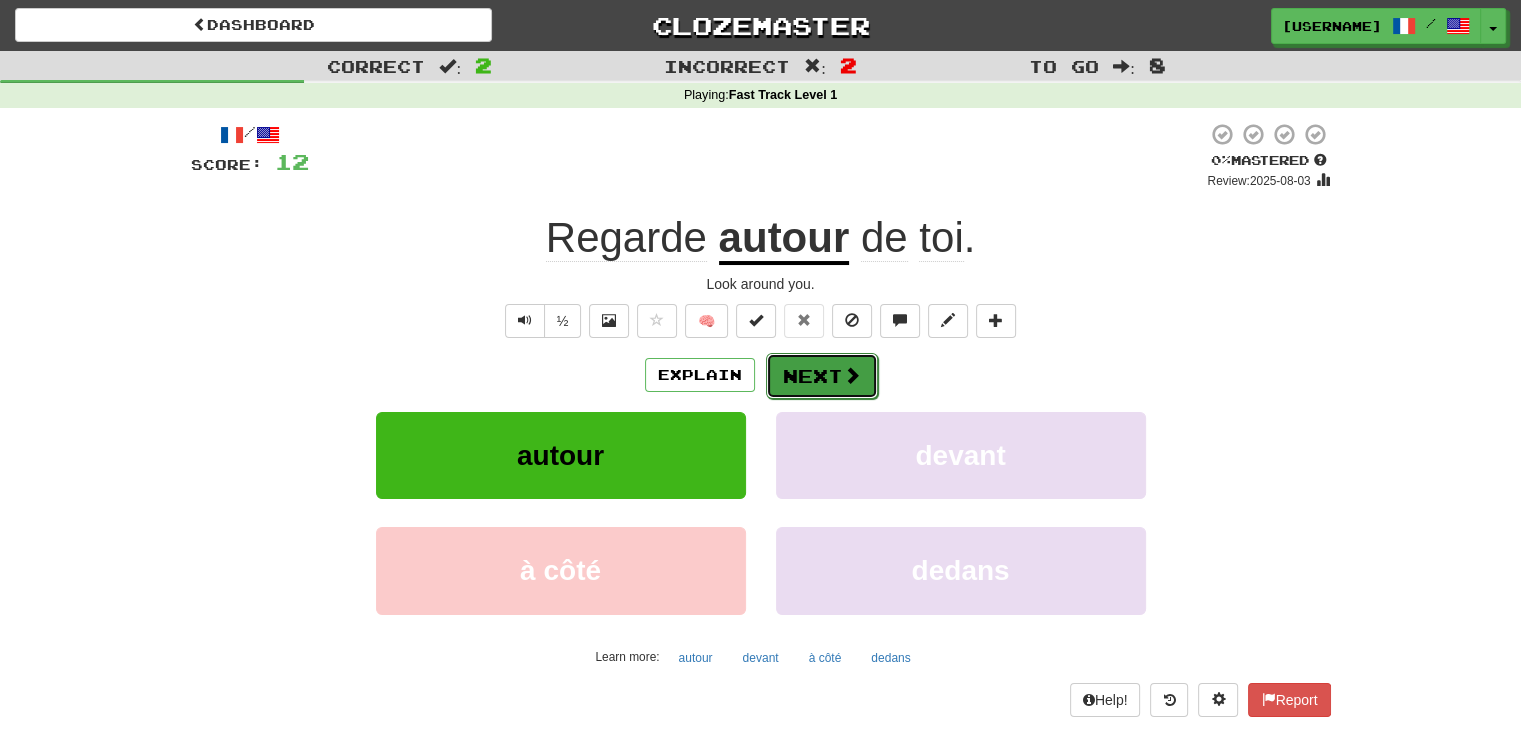 click on "Next" at bounding box center (822, 376) 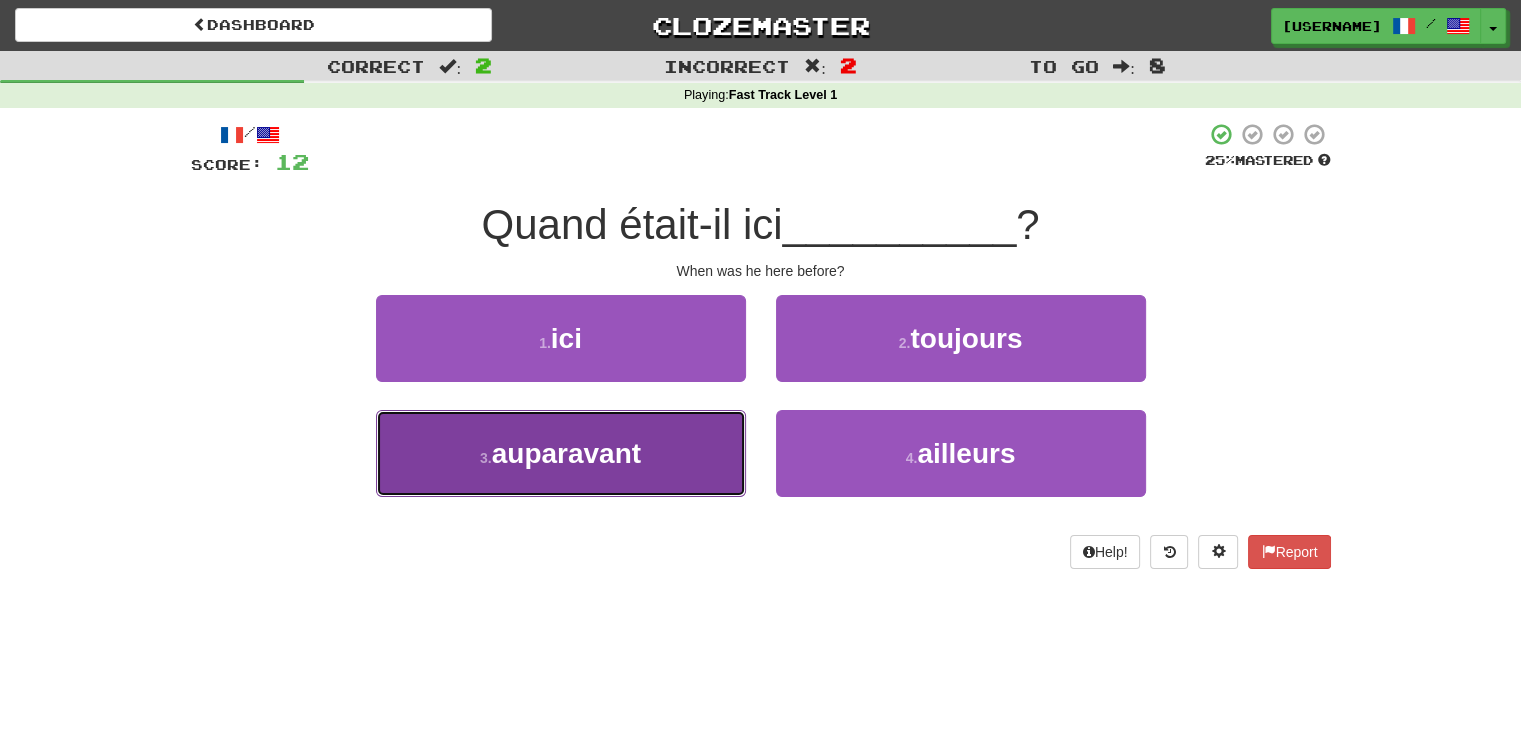 click on "3 .  auparavant" at bounding box center [561, 453] 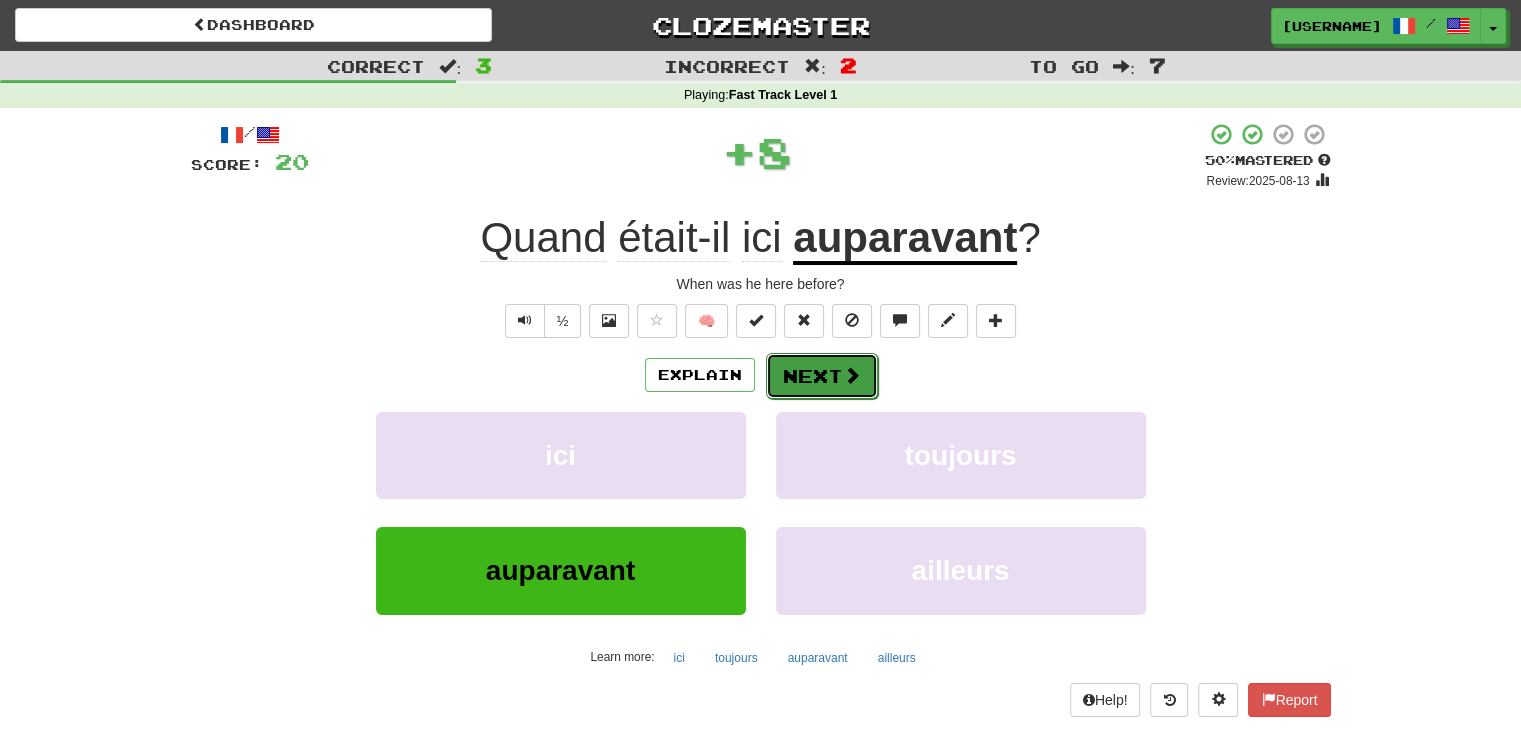 click on "Next" at bounding box center [822, 376] 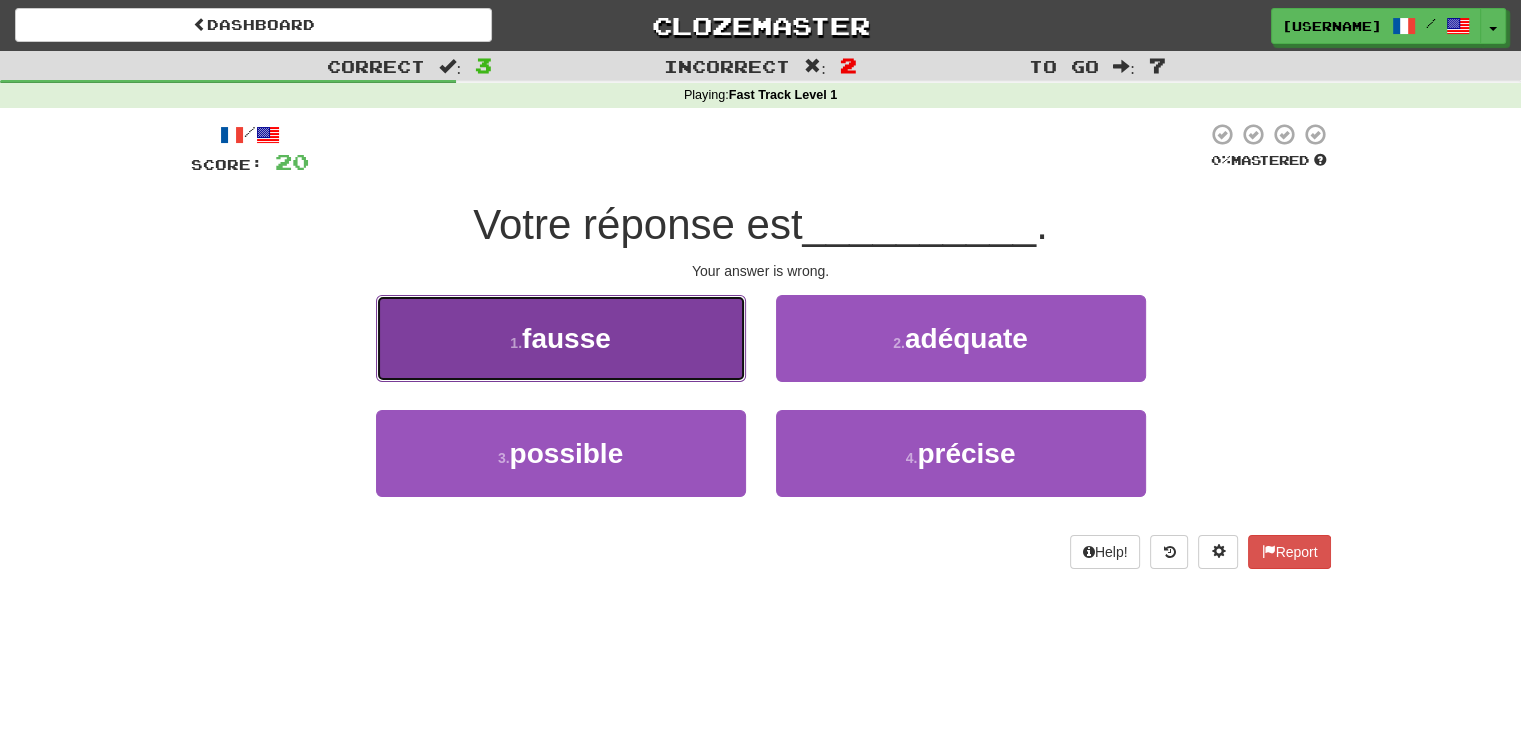 click on "1 .  fausse" at bounding box center [561, 338] 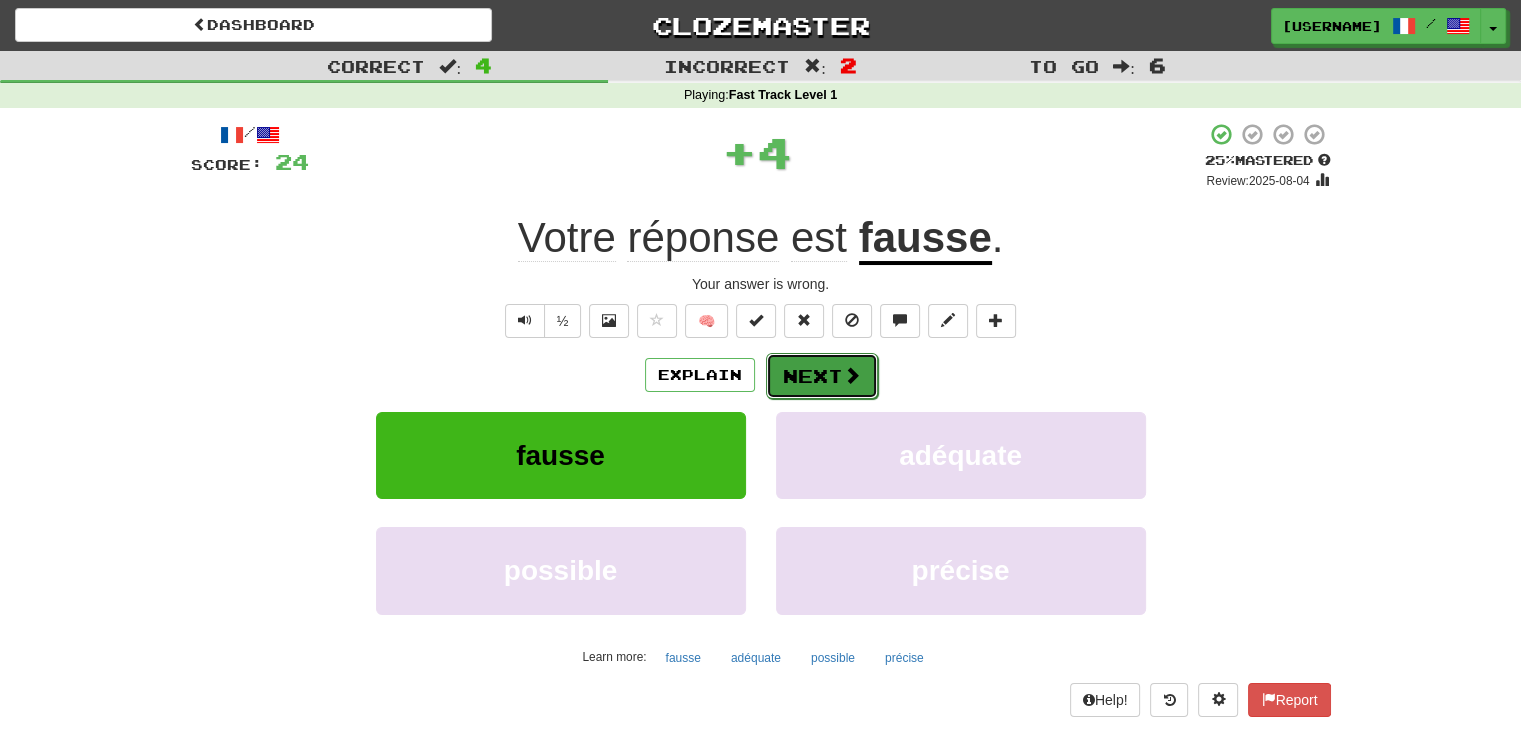 click on "Next" at bounding box center [822, 376] 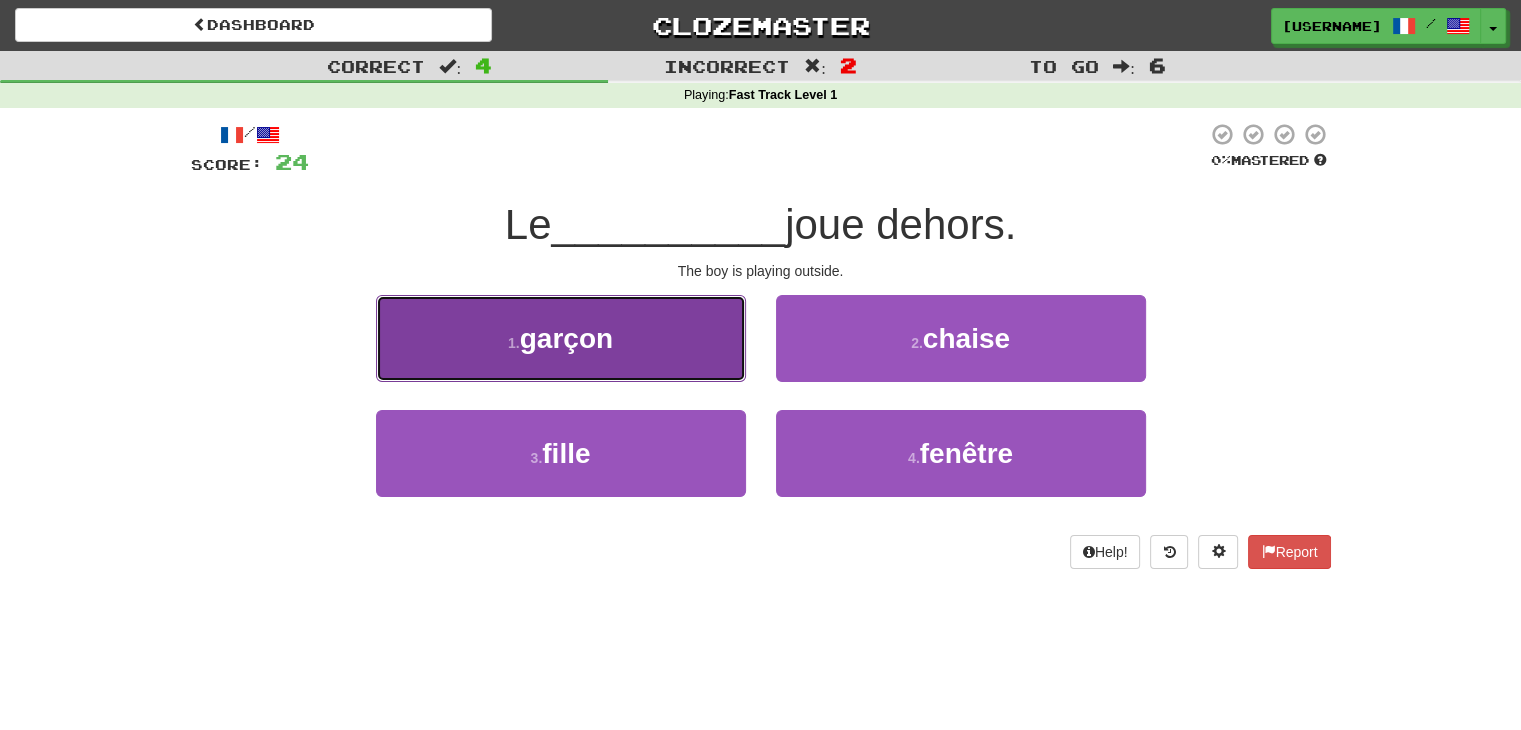 click on "1 .  garçon" at bounding box center [561, 338] 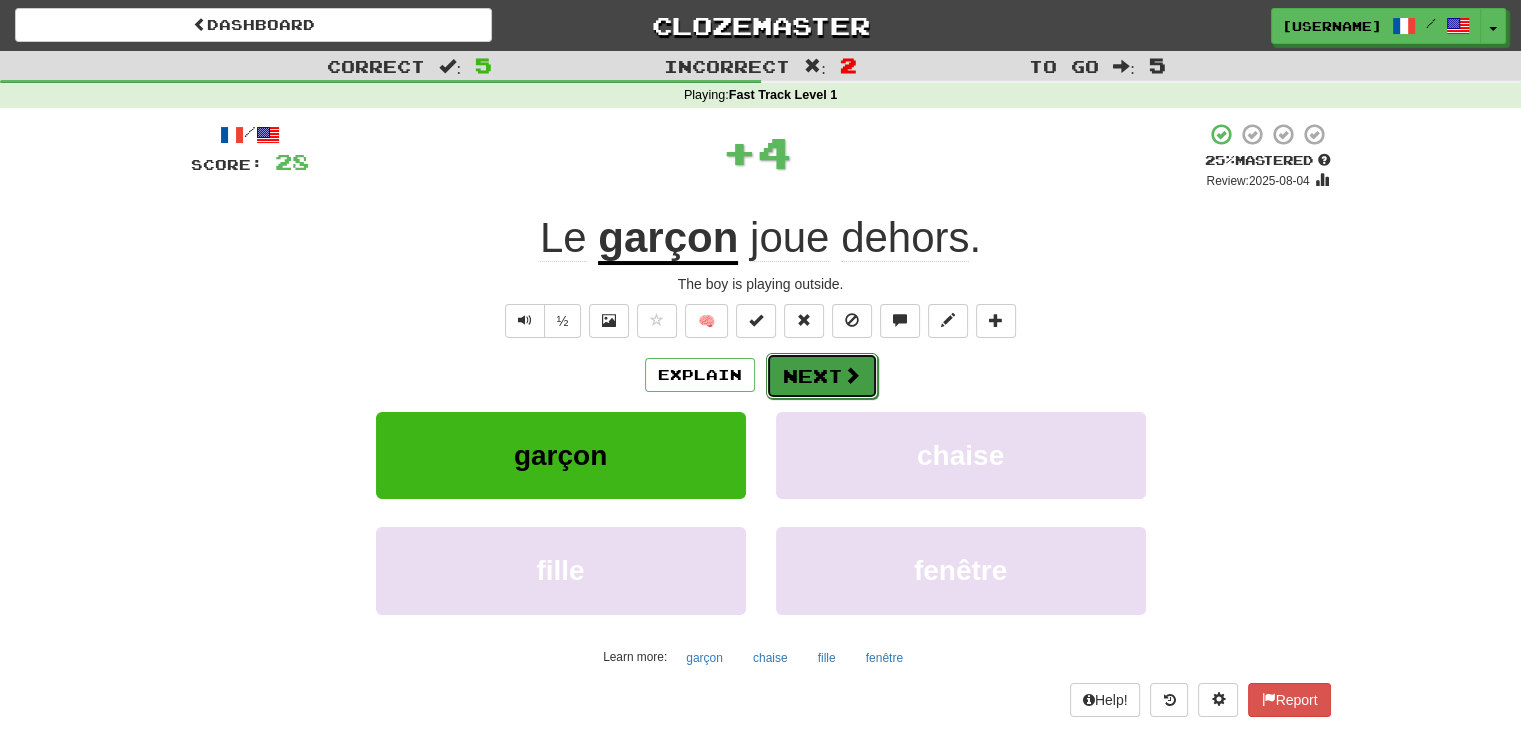 click on "Next" at bounding box center [822, 376] 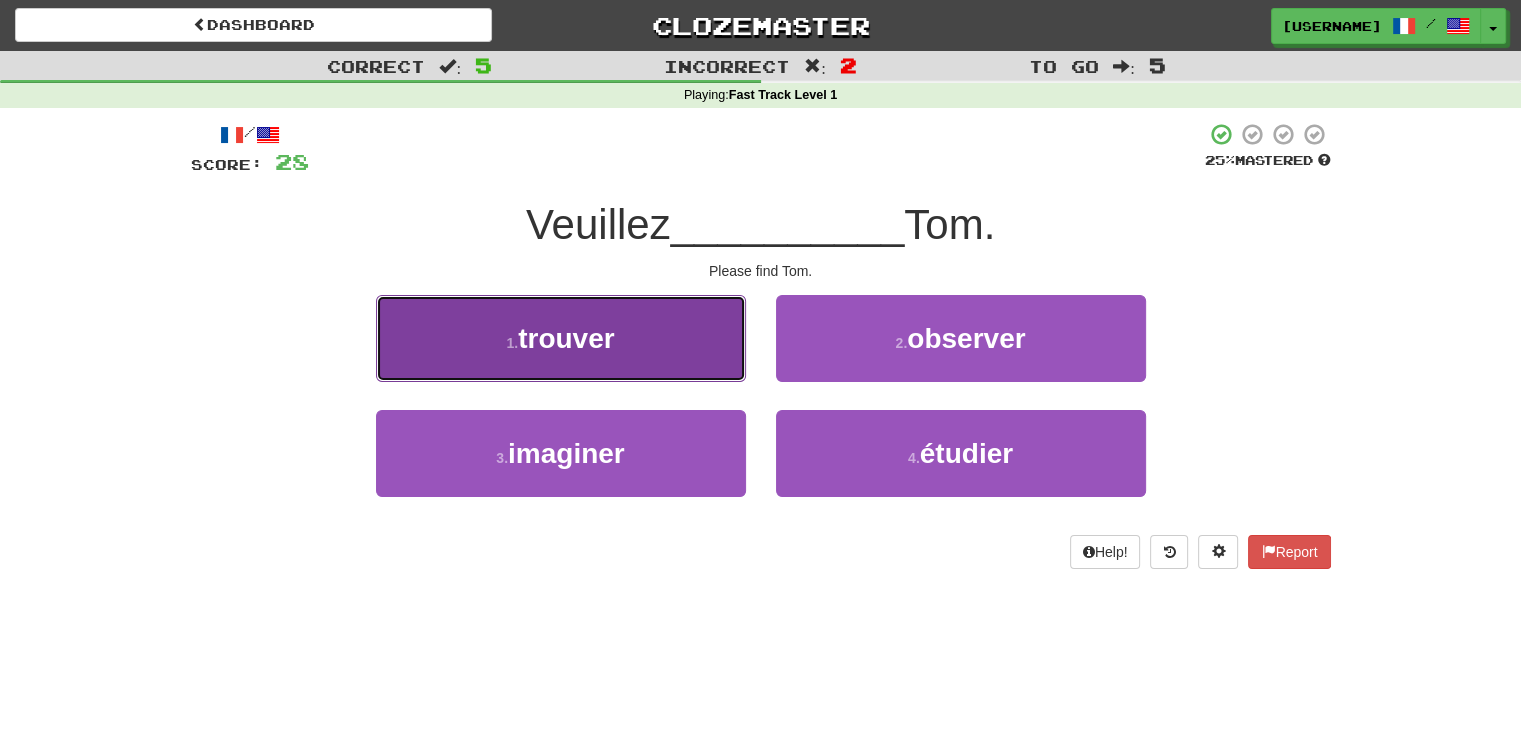 click on "1 .  trouver" at bounding box center [561, 338] 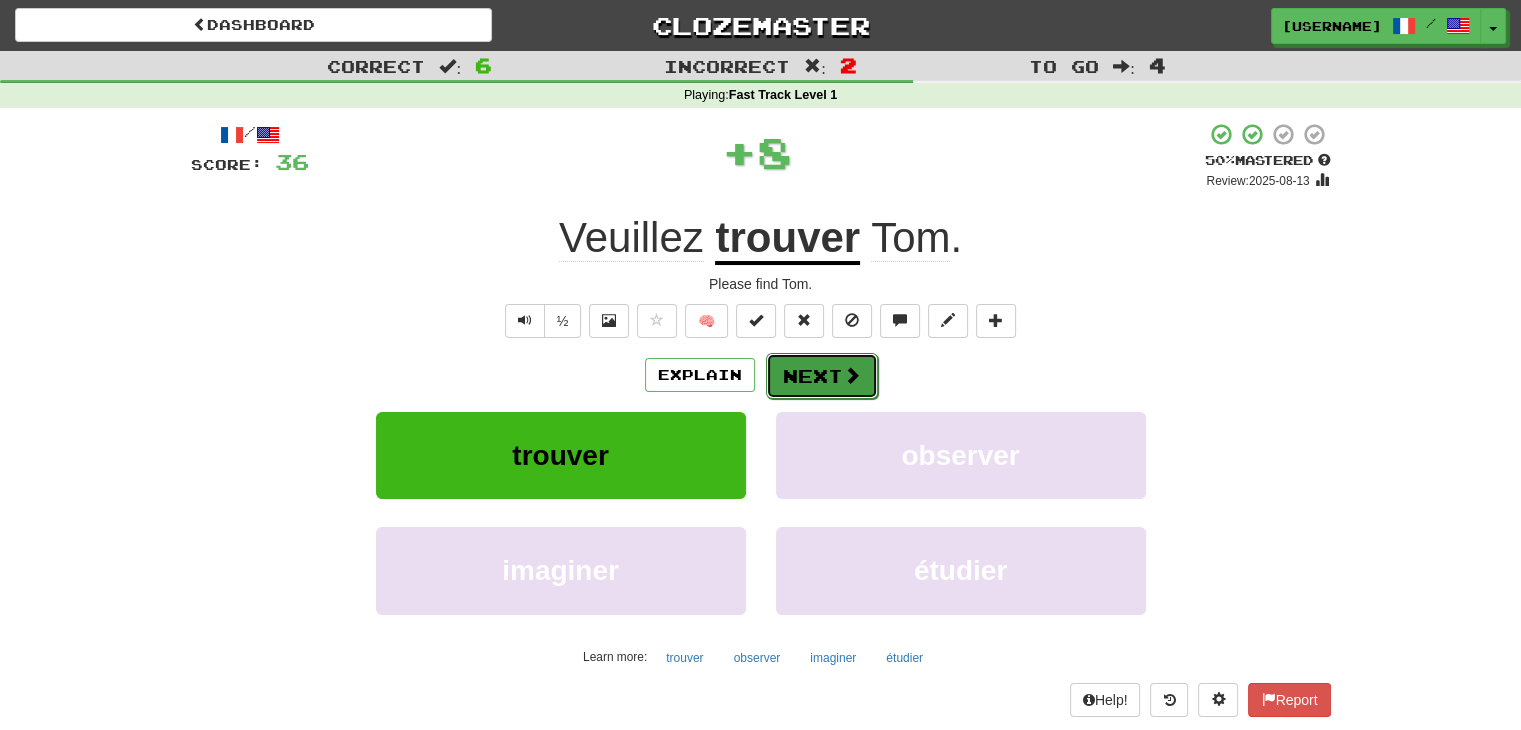 click on "Next" at bounding box center [822, 376] 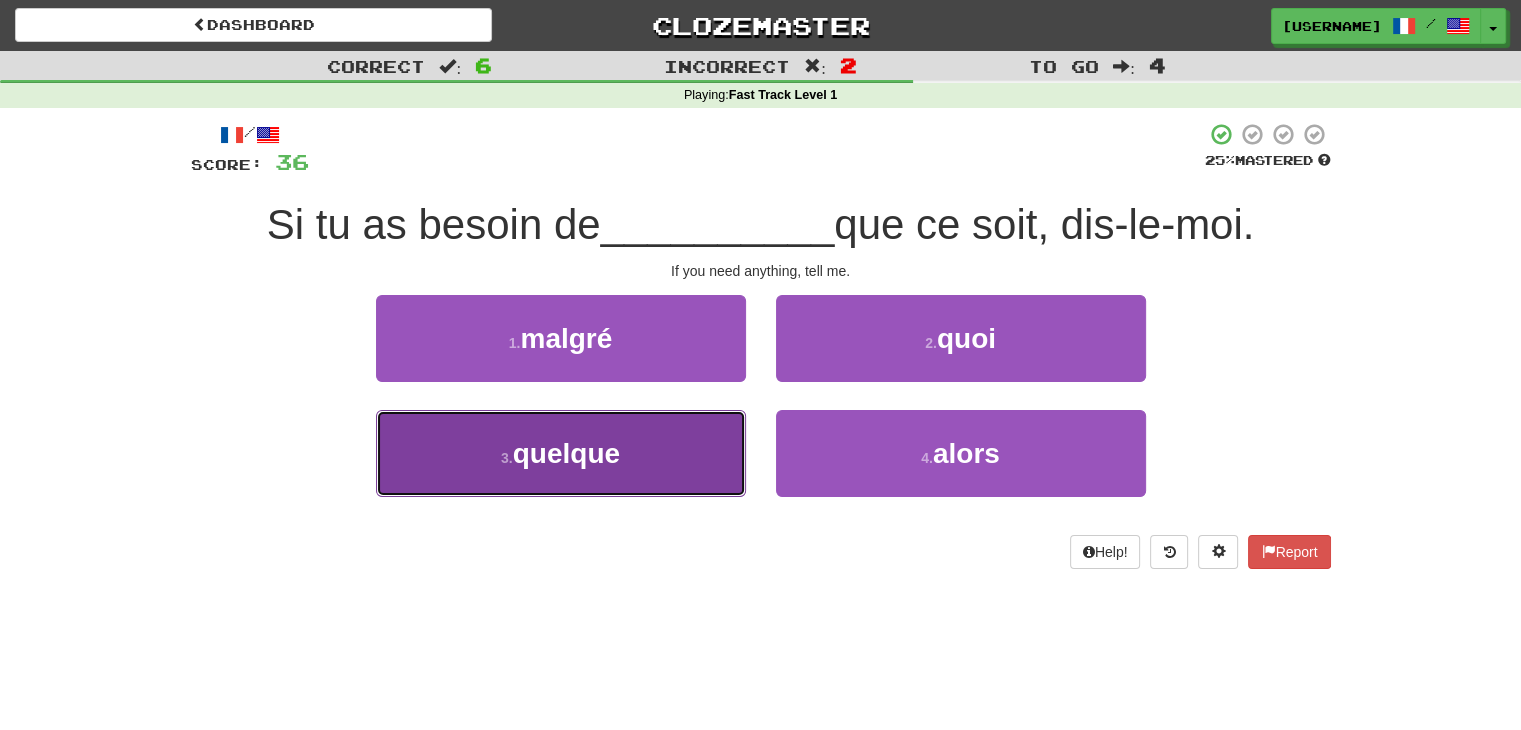 click on "3 .  quelque" at bounding box center (561, 453) 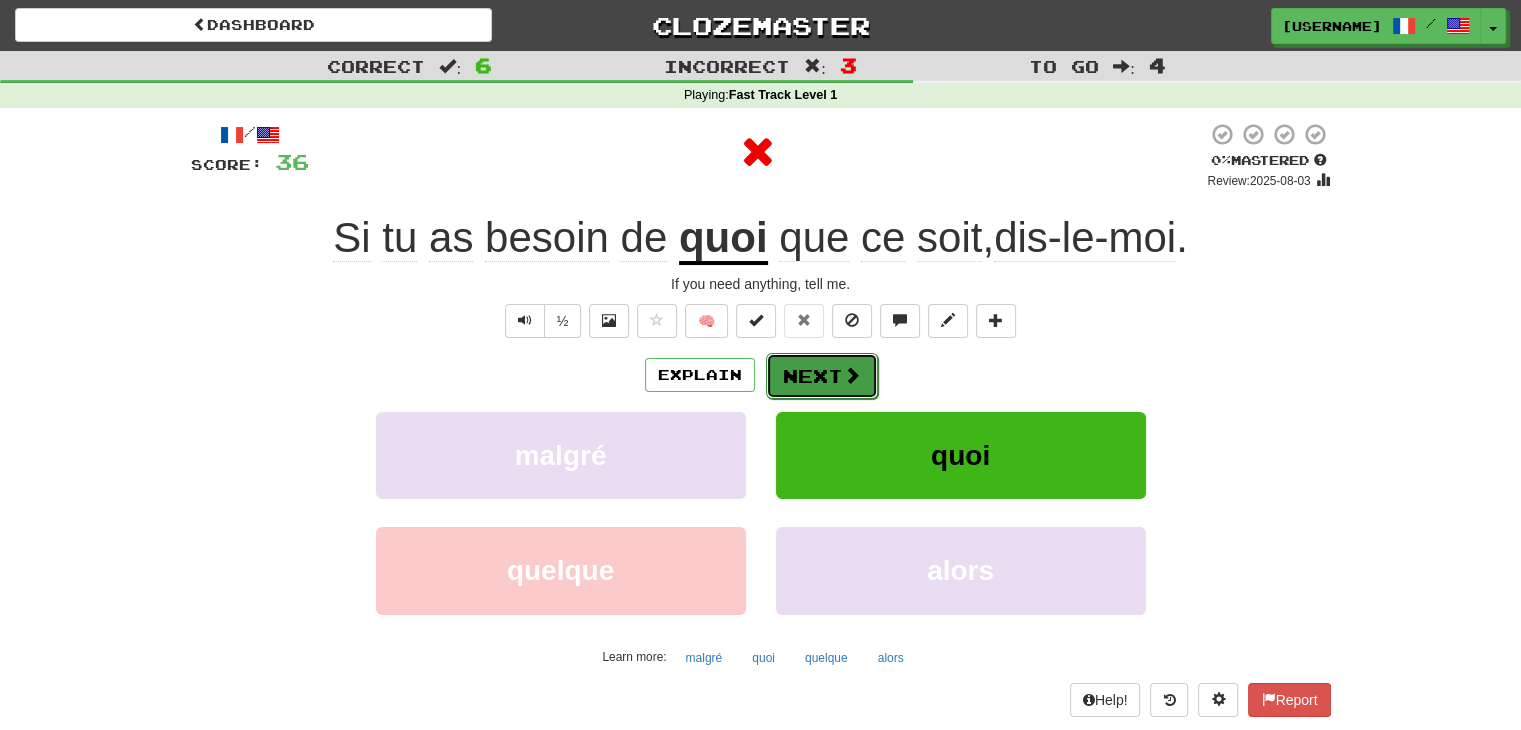click on "Next" at bounding box center [822, 376] 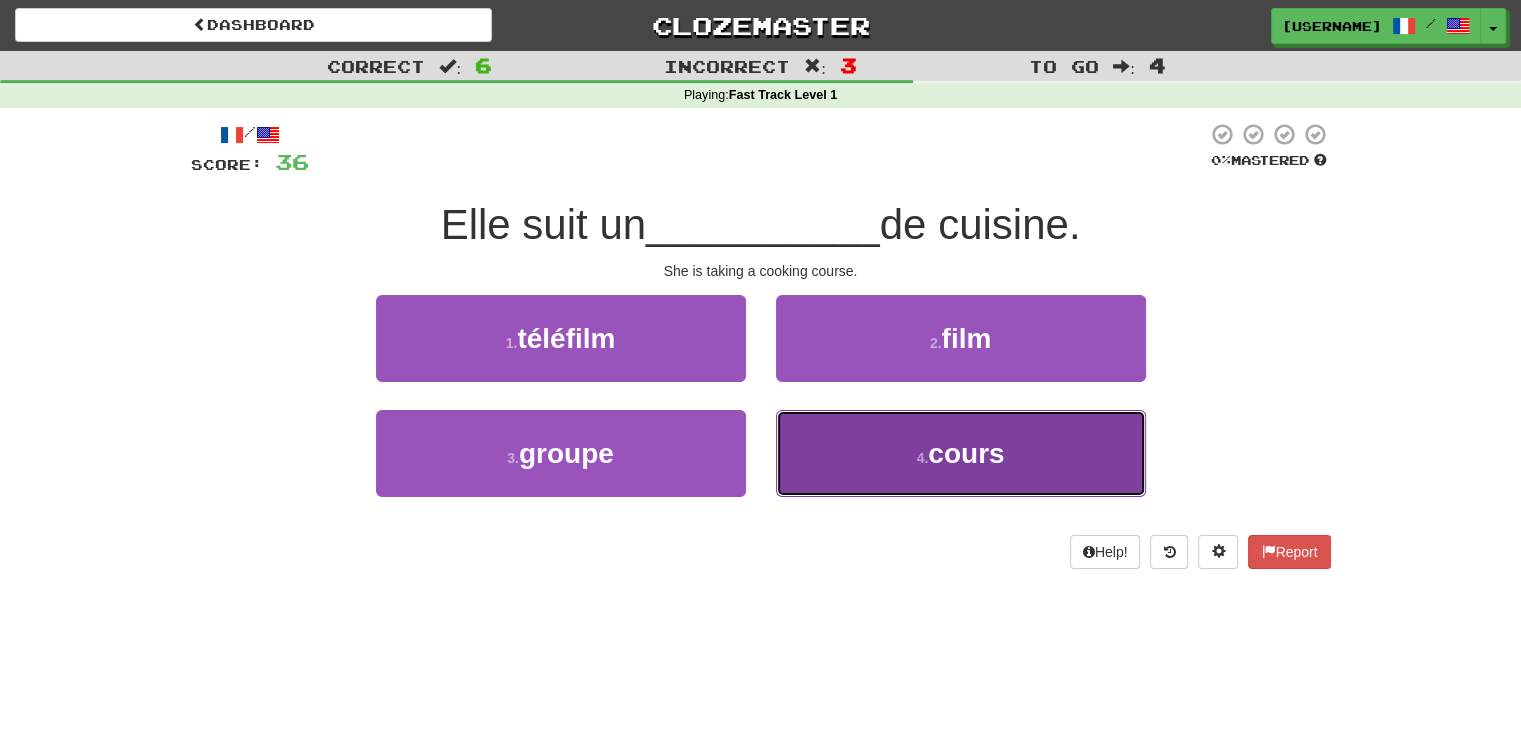 click on "4 .  cours" at bounding box center (961, 453) 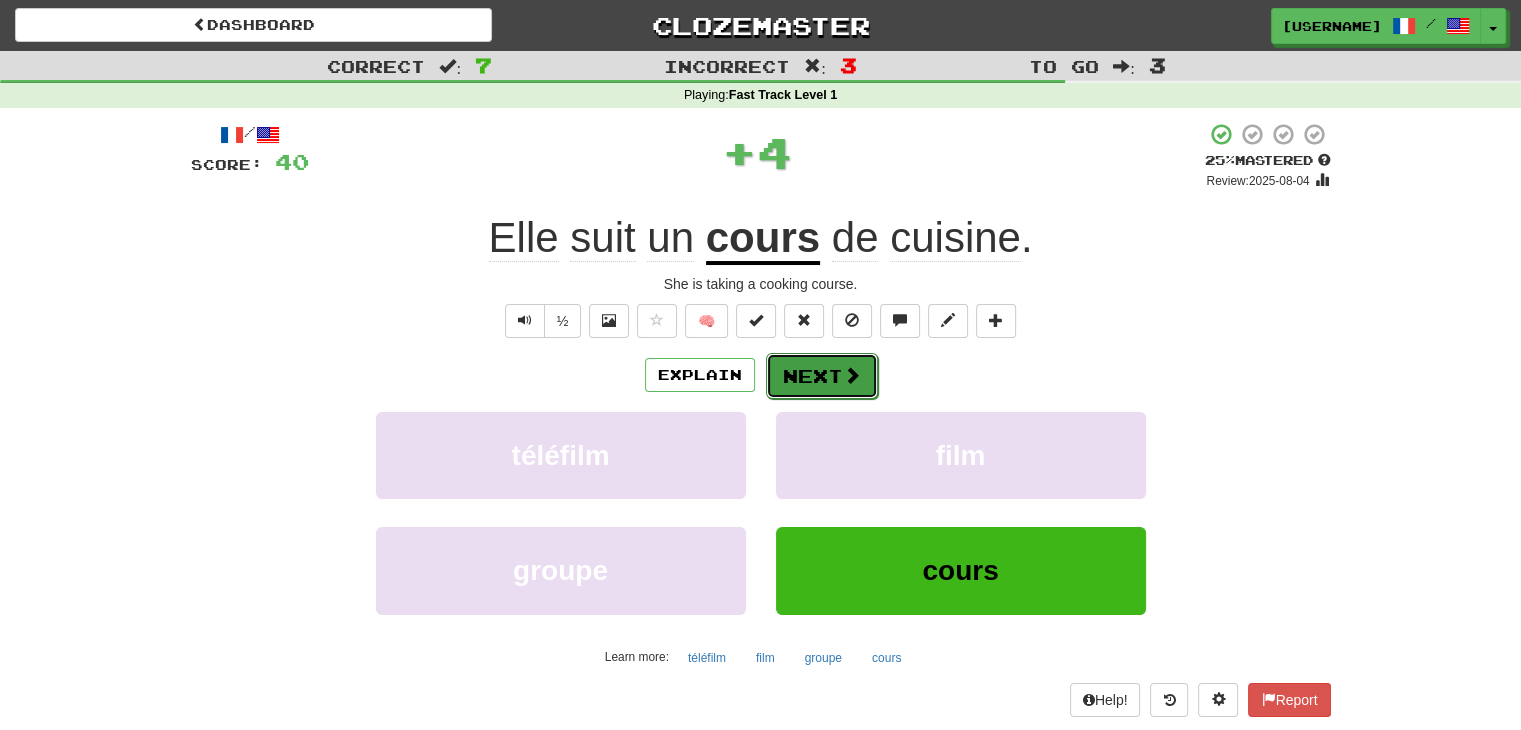 click on "Next" at bounding box center [822, 376] 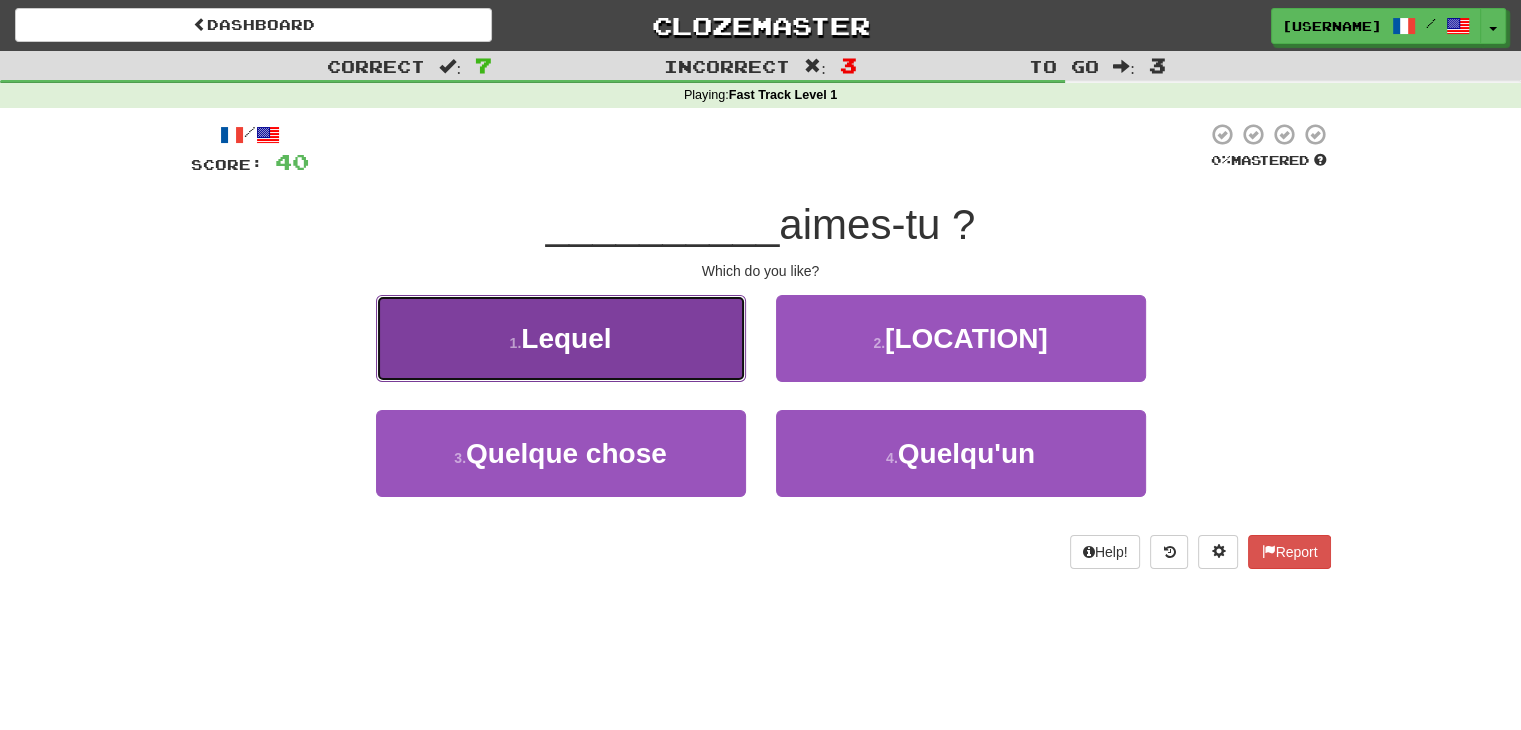 click on "1 .  Lequel" at bounding box center (561, 338) 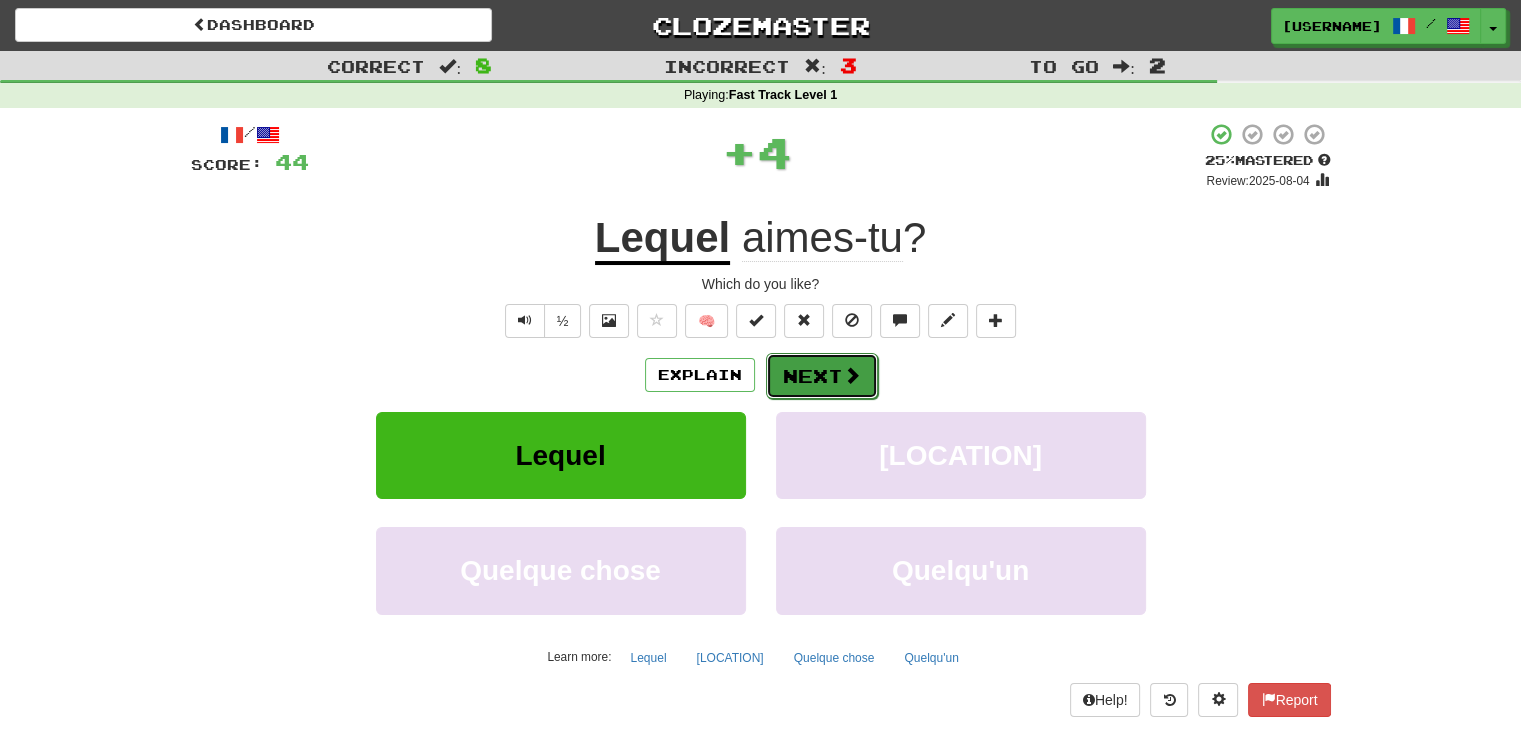 click at bounding box center (852, 375) 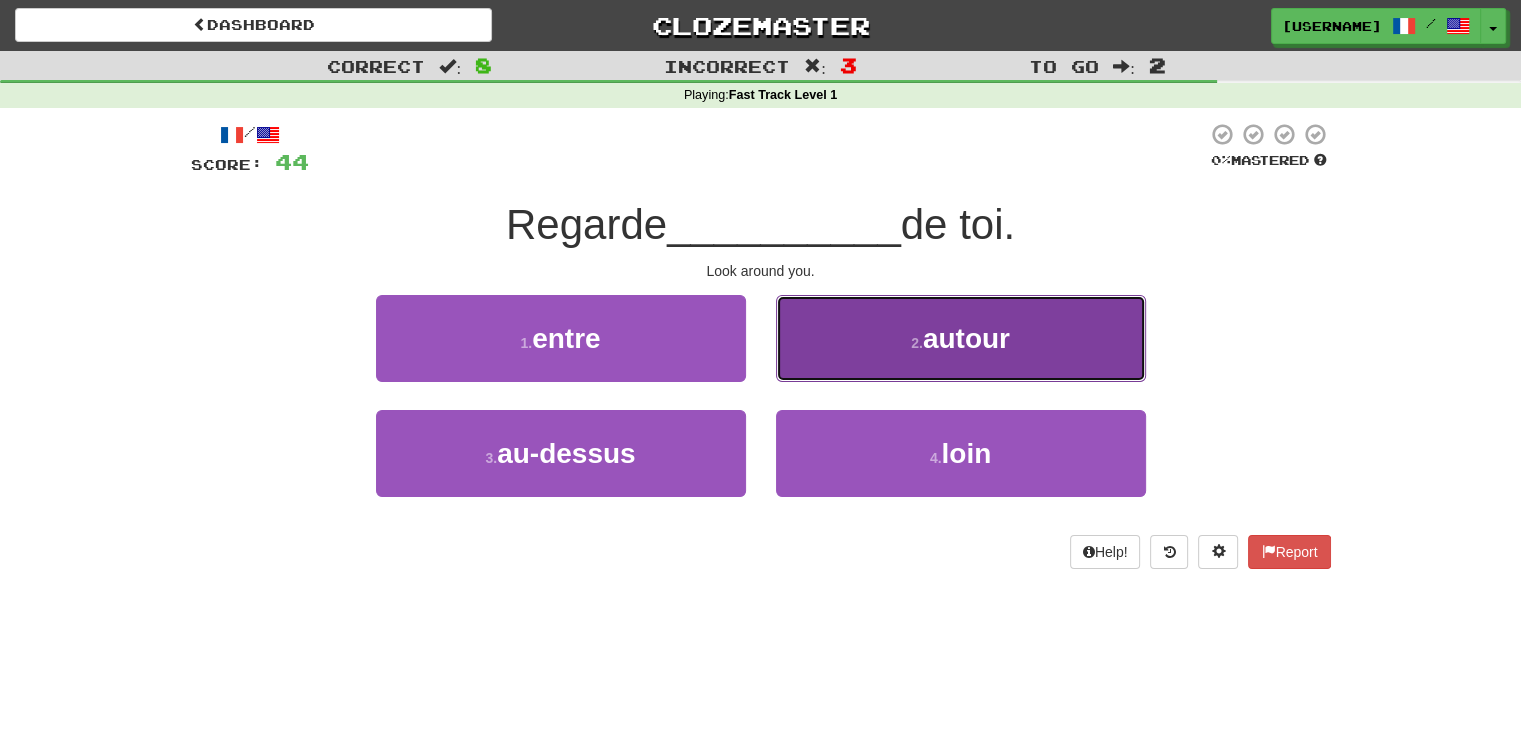 click on "2 .  autour" at bounding box center [961, 338] 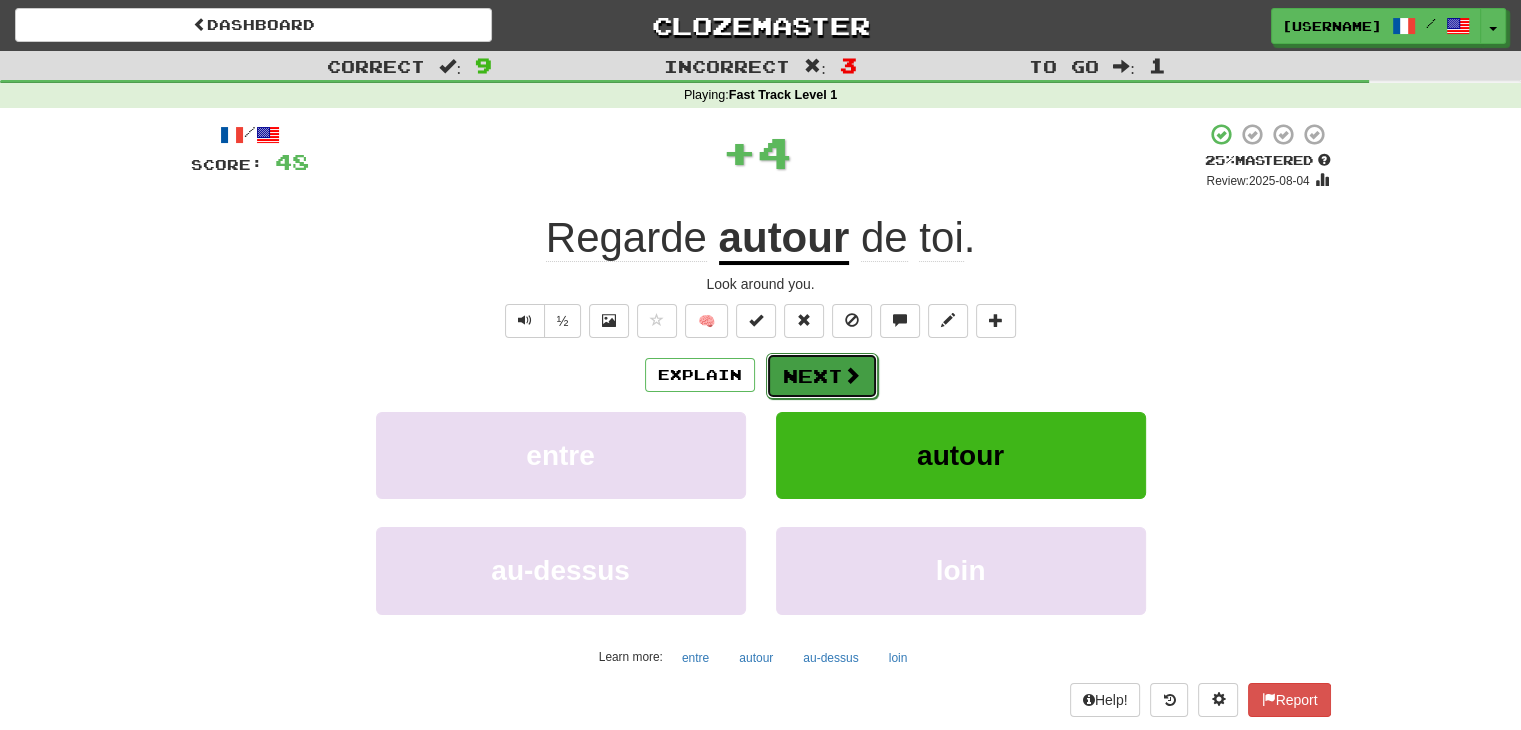 click on "Next" at bounding box center (822, 376) 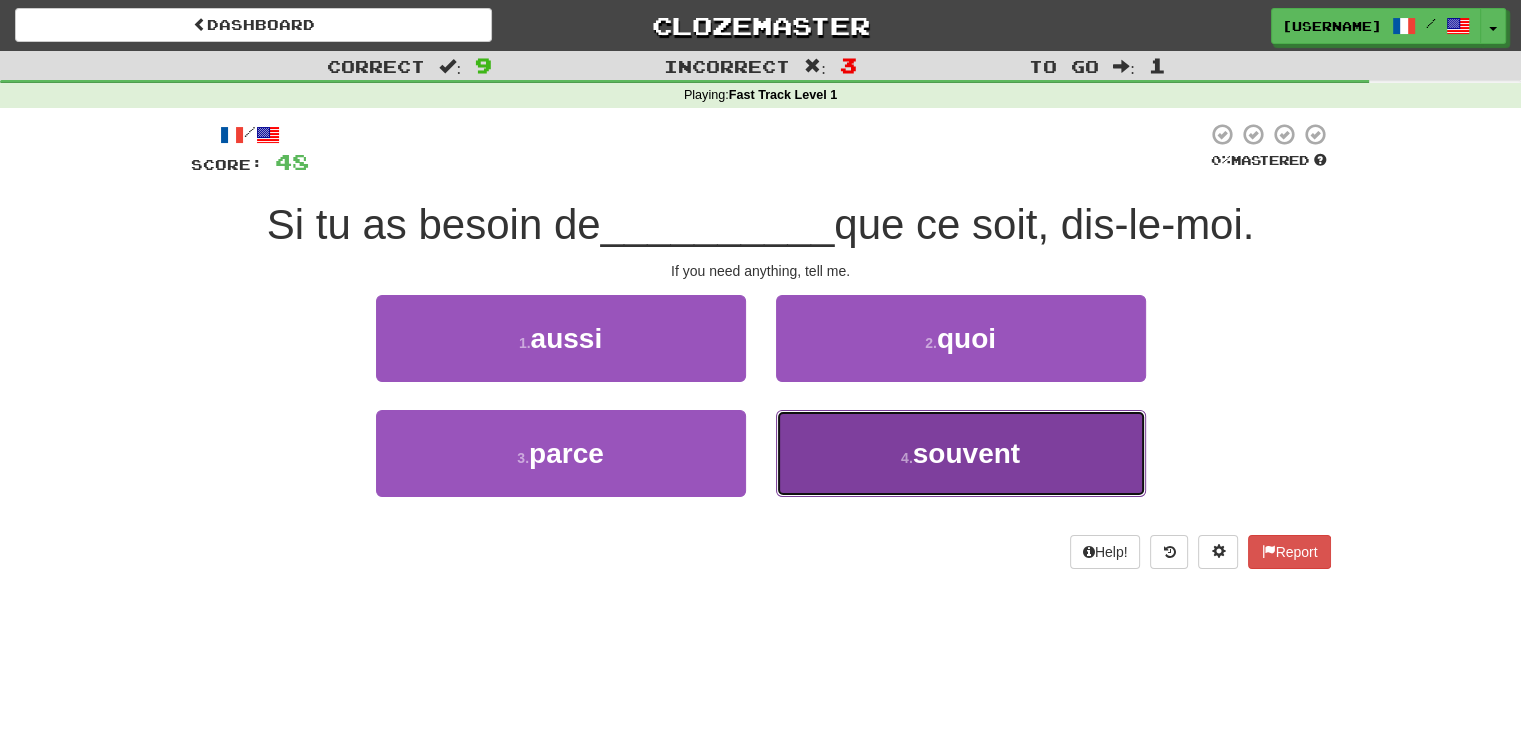 click on "4 .  souvent" at bounding box center (961, 453) 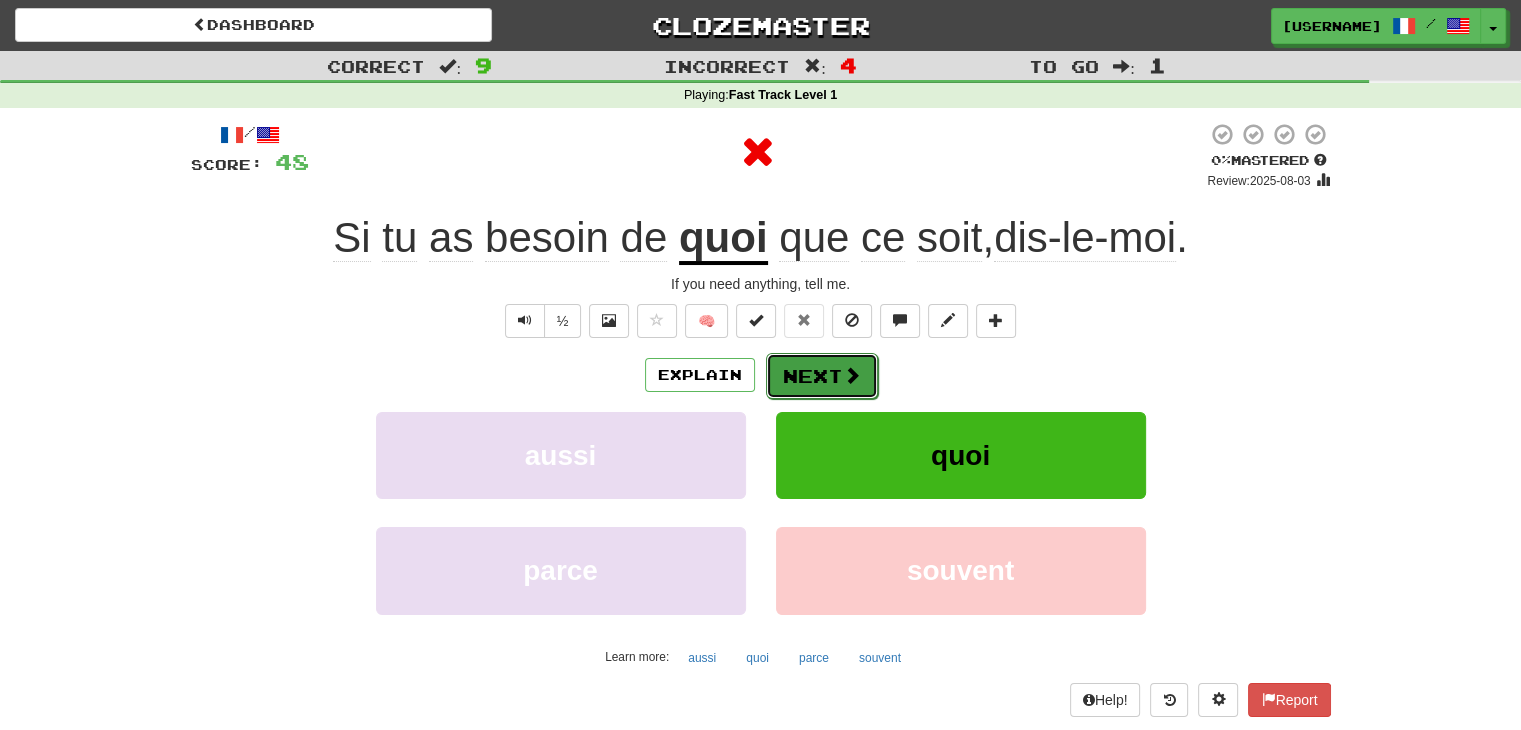 click on "Next" at bounding box center [822, 376] 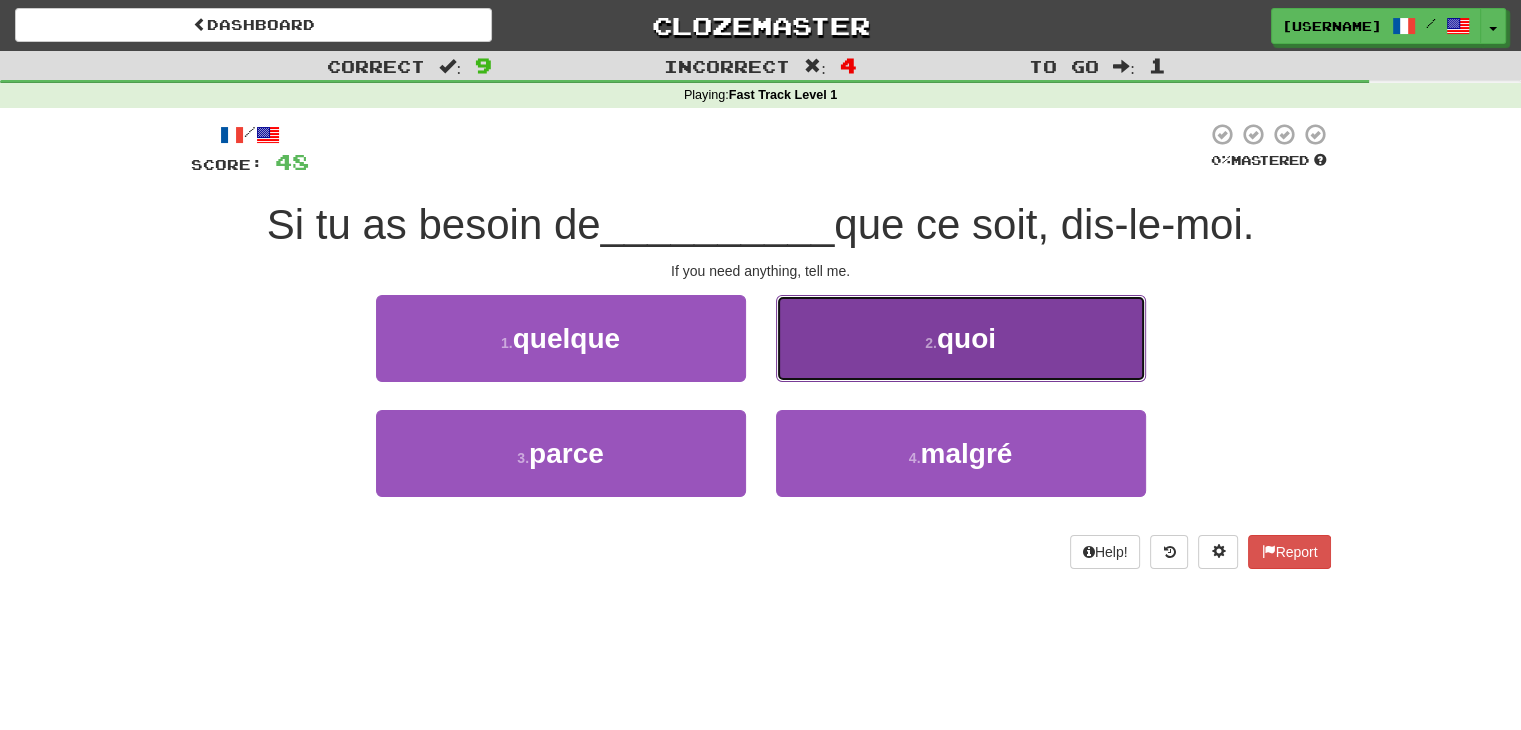 click on "2 .  quoi" at bounding box center (961, 338) 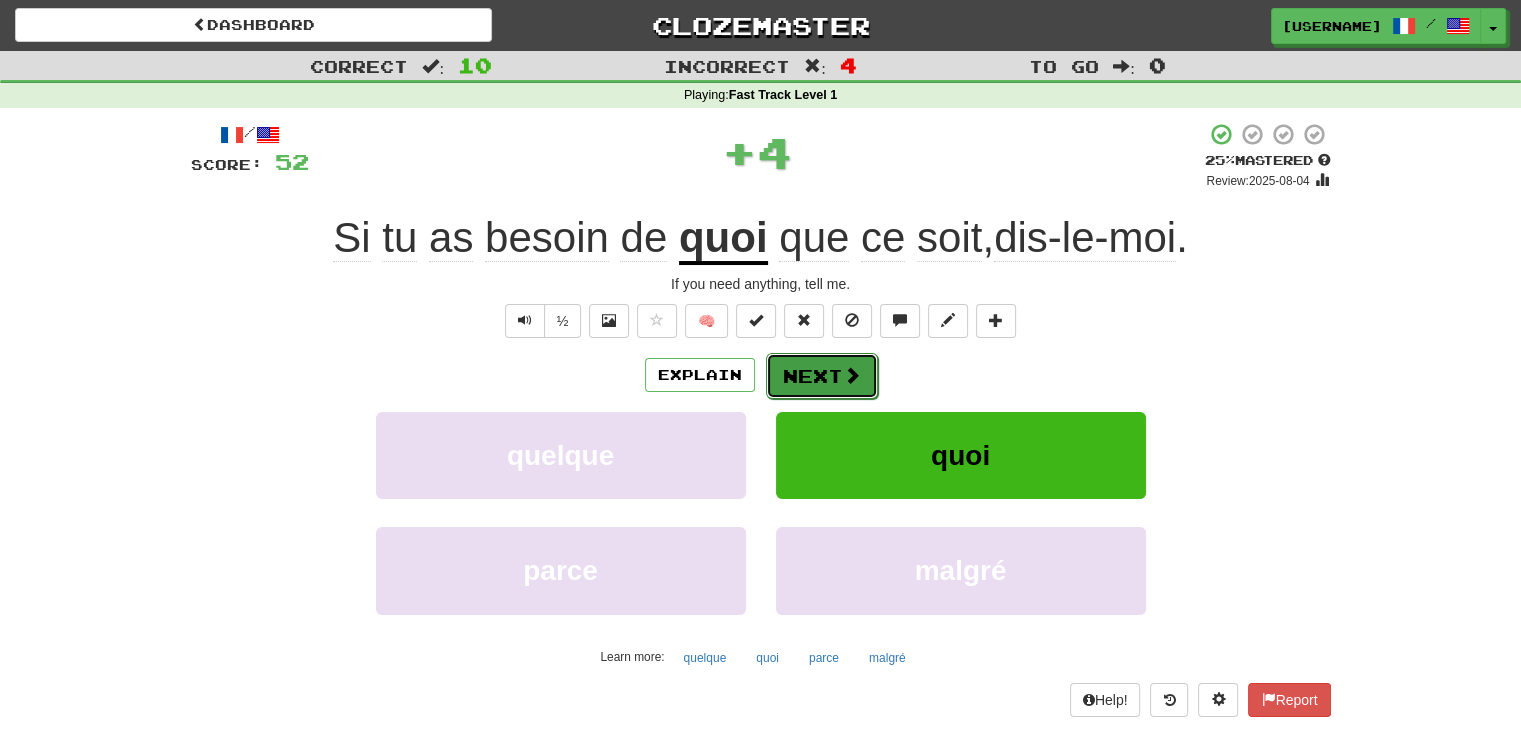 click on "Next" at bounding box center (822, 376) 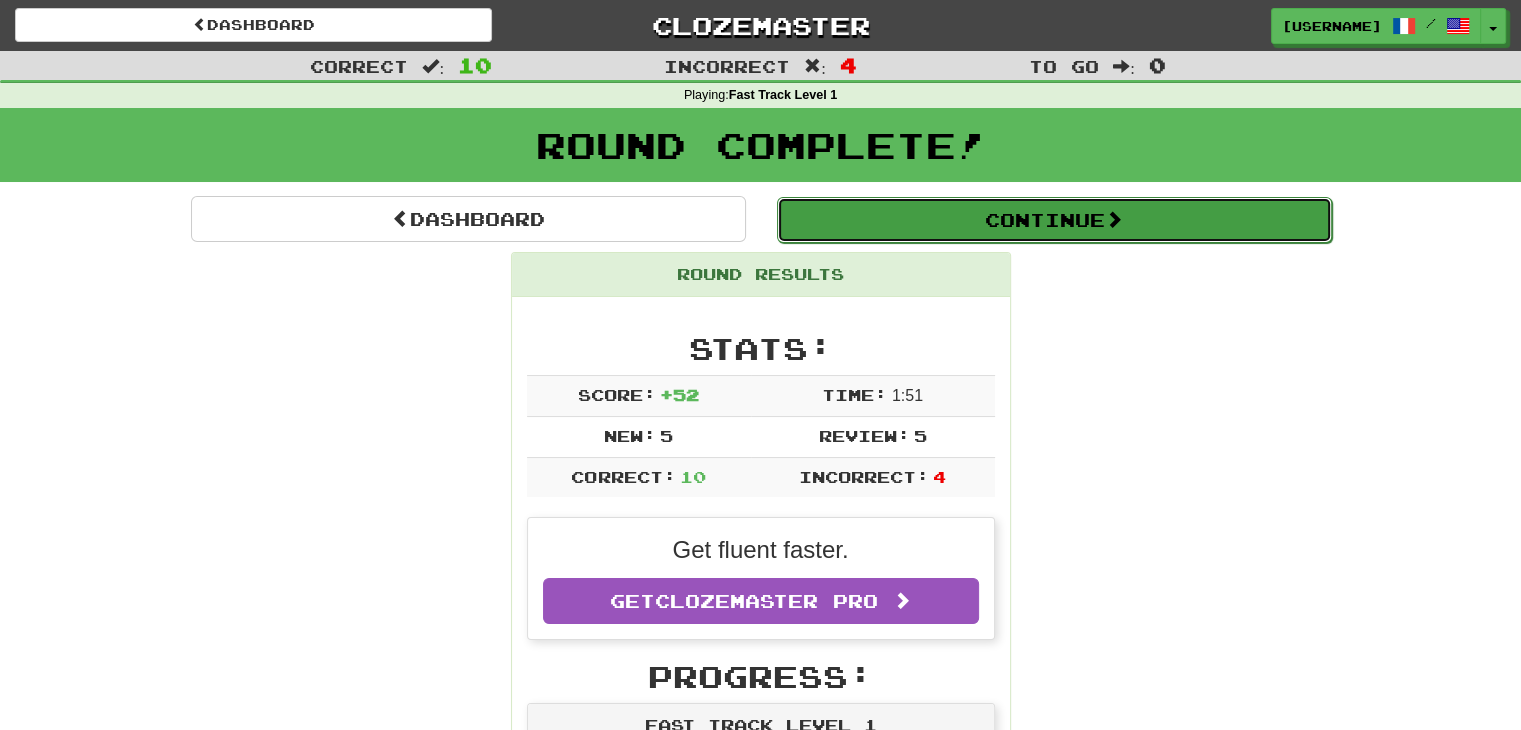 click on "Continue" at bounding box center [1054, 220] 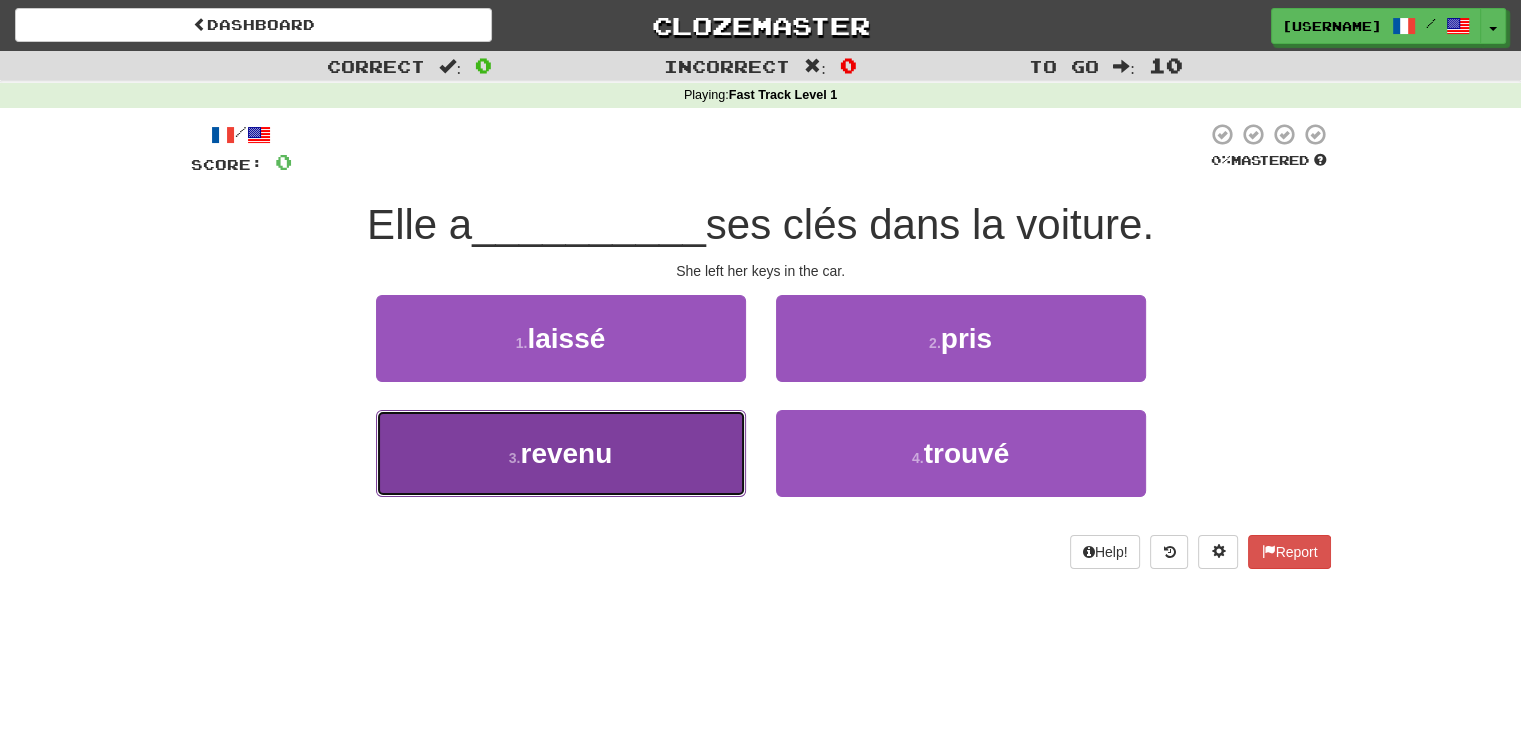 click on "3 .  revenu" at bounding box center [561, 453] 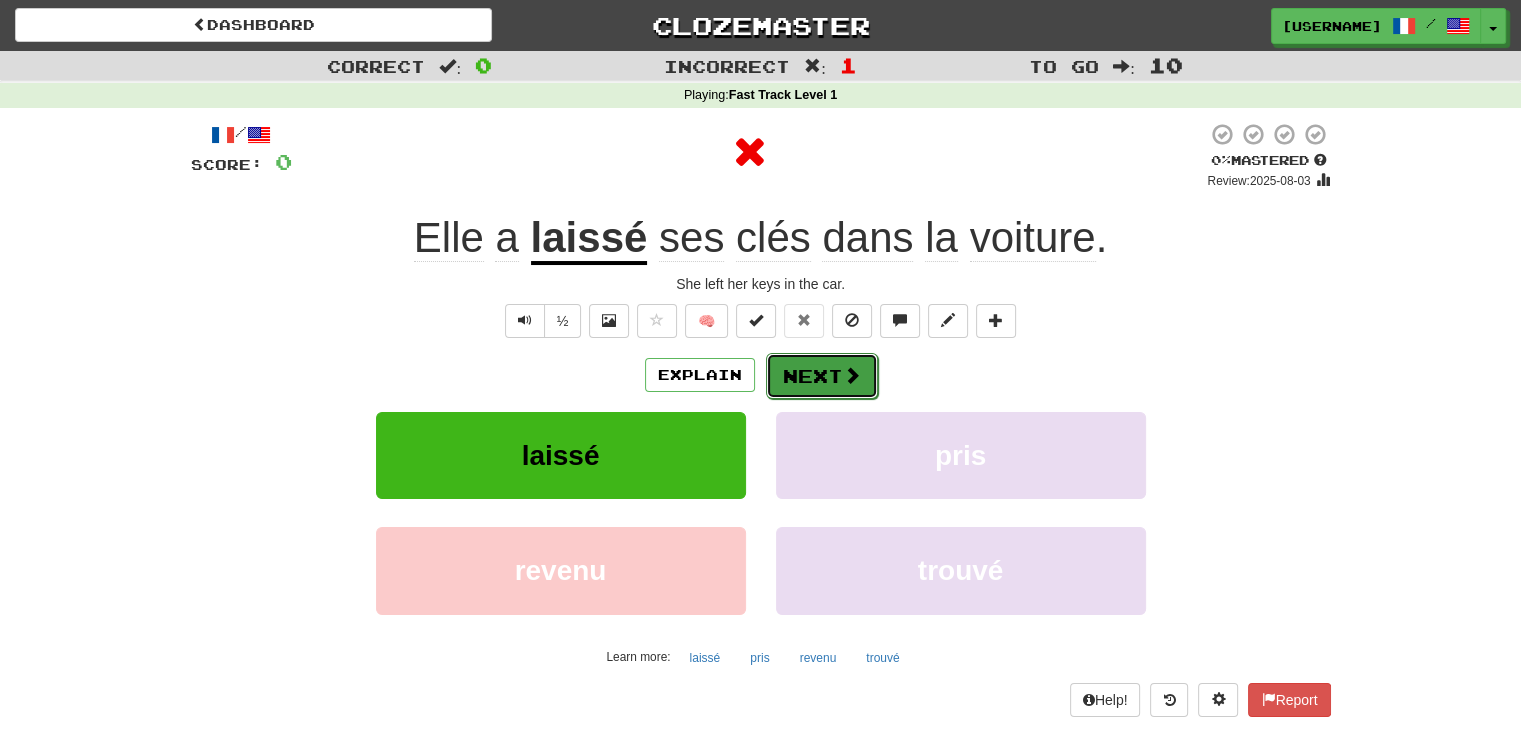 click on "Next" at bounding box center (822, 376) 